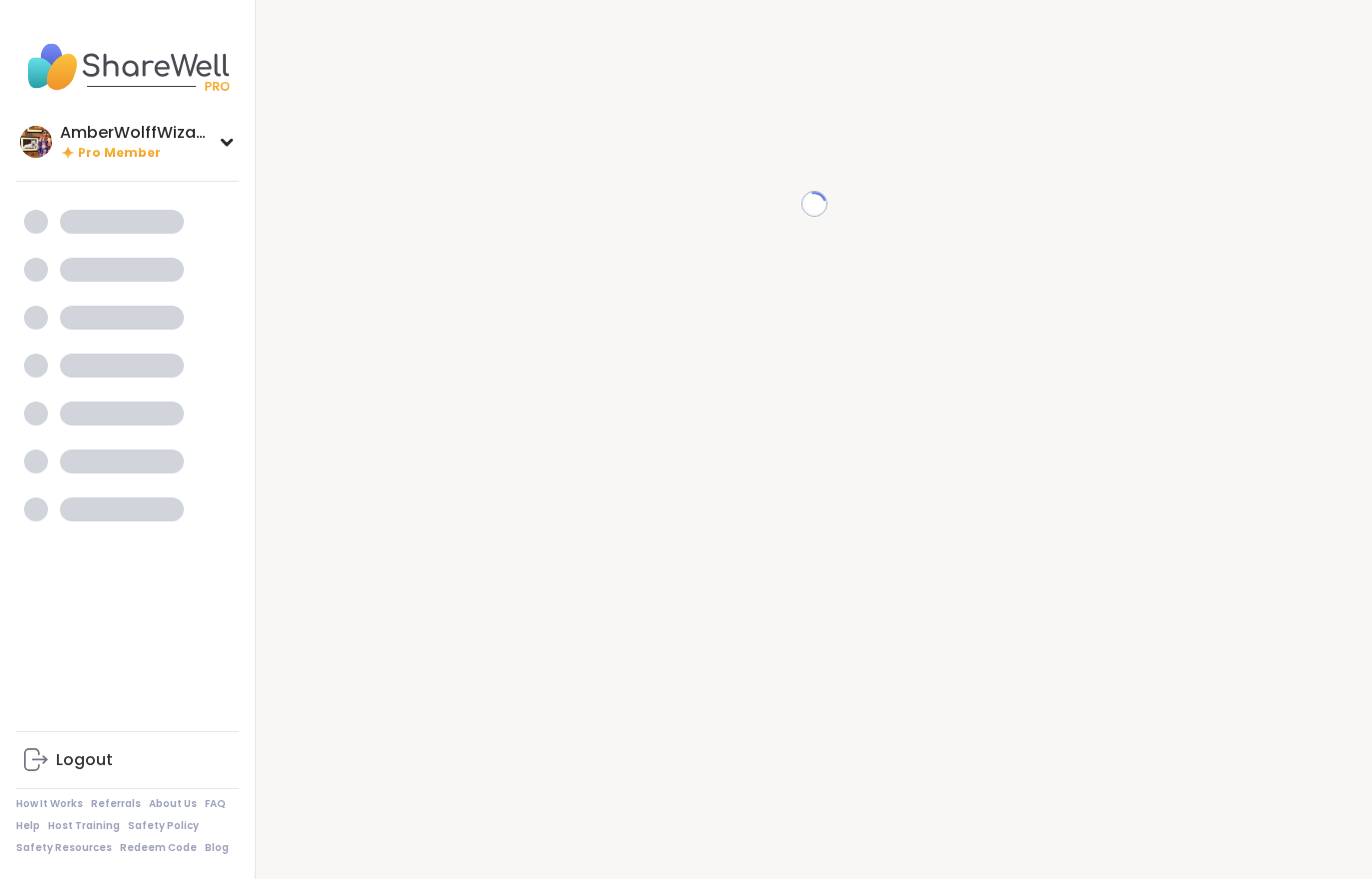 scroll, scrollTop: 0, scrollLeft: 0, axis: both 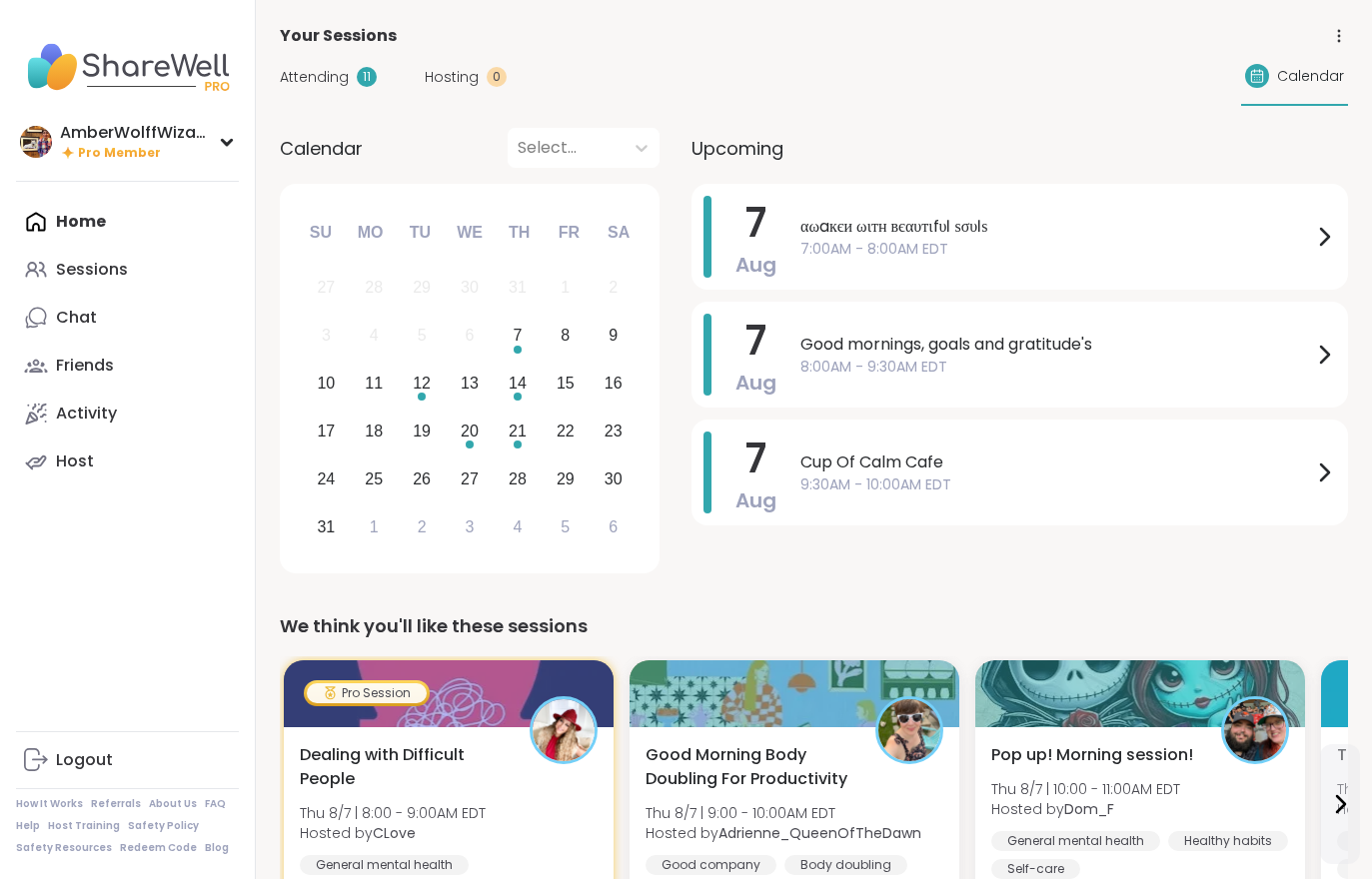 click on "Attending 11 Hosting 0 Calendar" at bounding box center (813, 77) 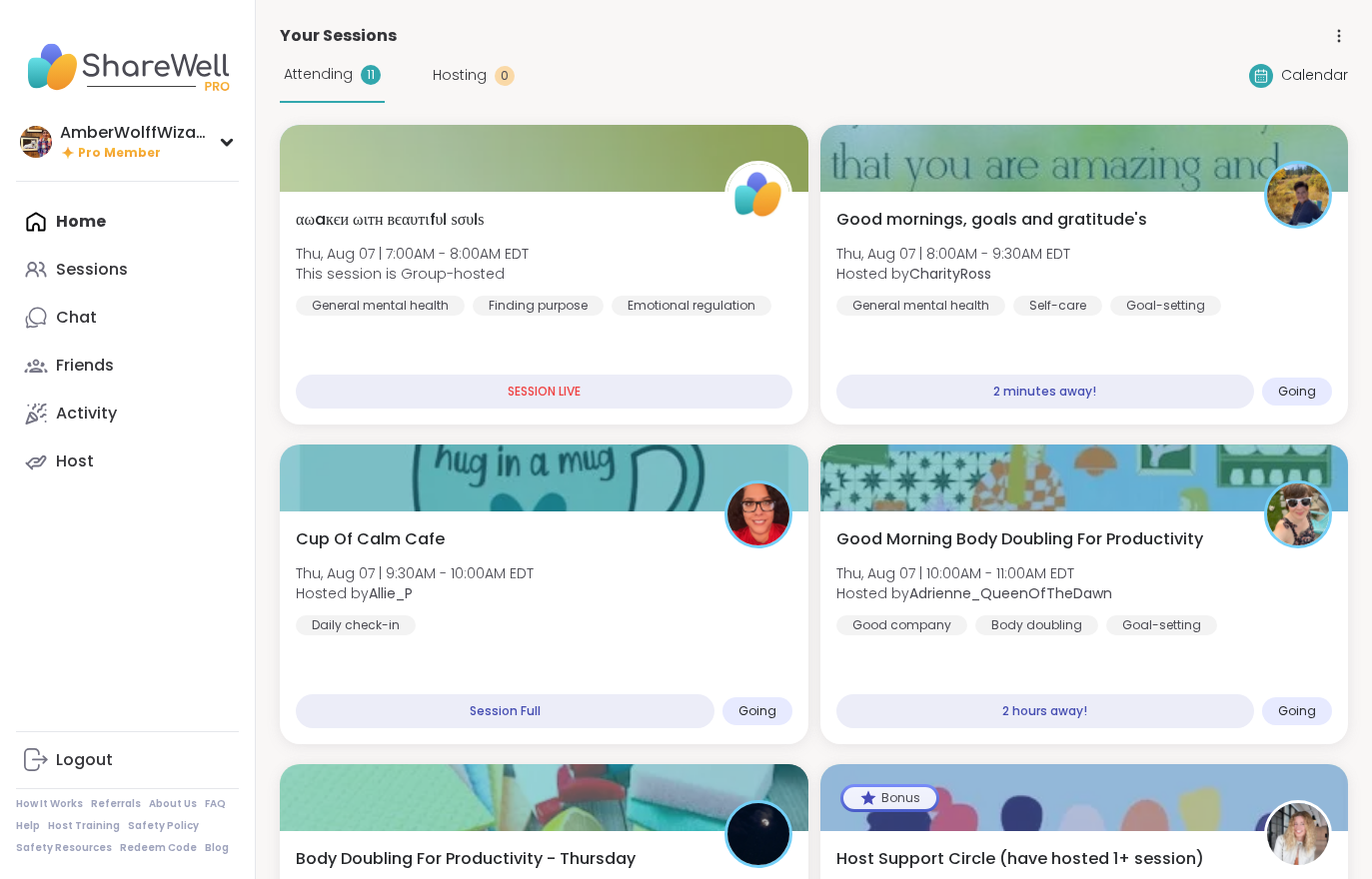 click on "Good mornings, goals and gratitude's [DAY], [MONTH] [DAY] | [TIME]-[TIME] [TIMEZONE] Hosted by [NAME] General mental health Self-care Goal-setting 2 minutes away! Going" at bounding box center [1084, 308] 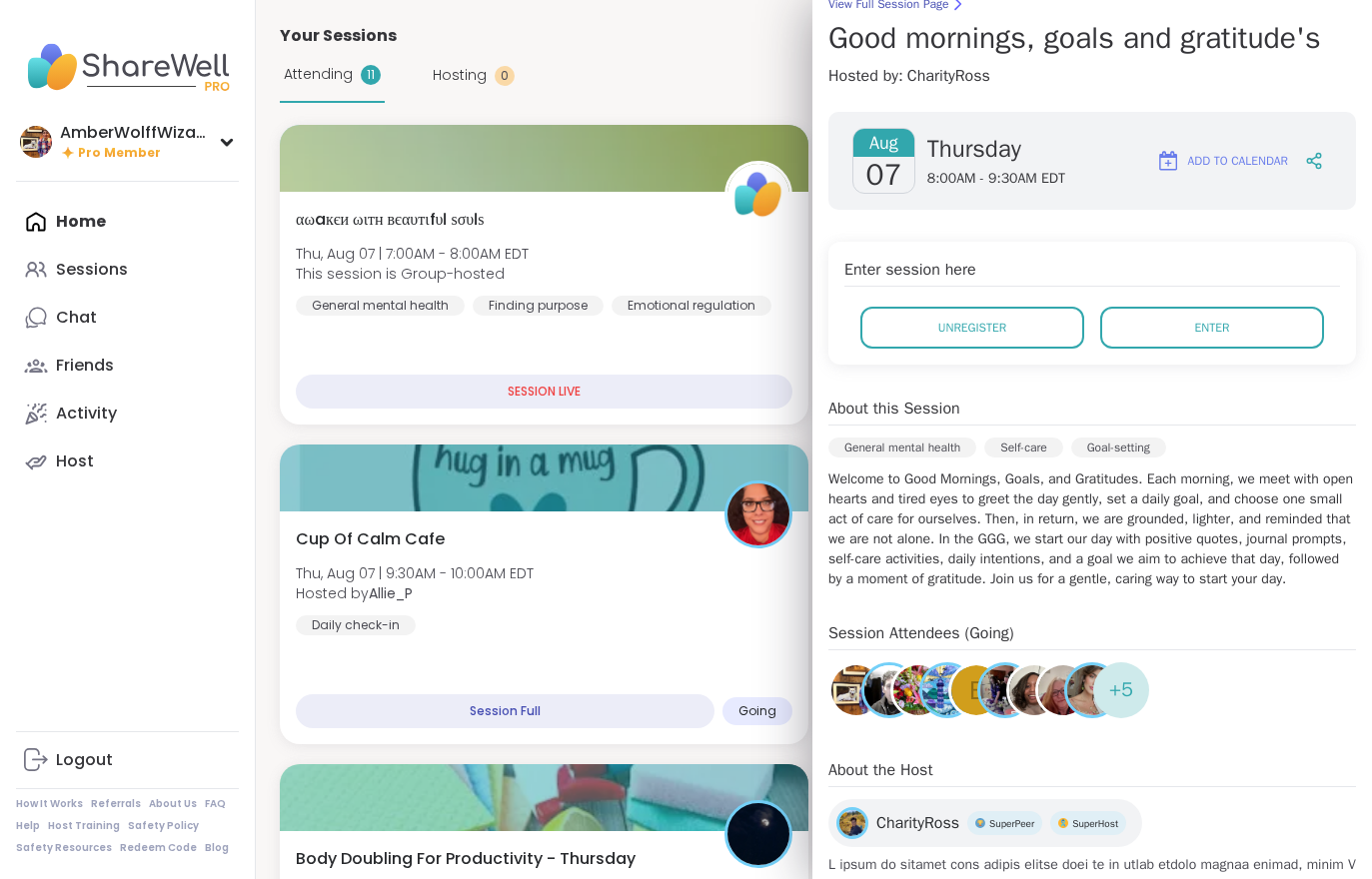 scroll, scrollTop: 194, scrollLeft: 0, axis: vertical 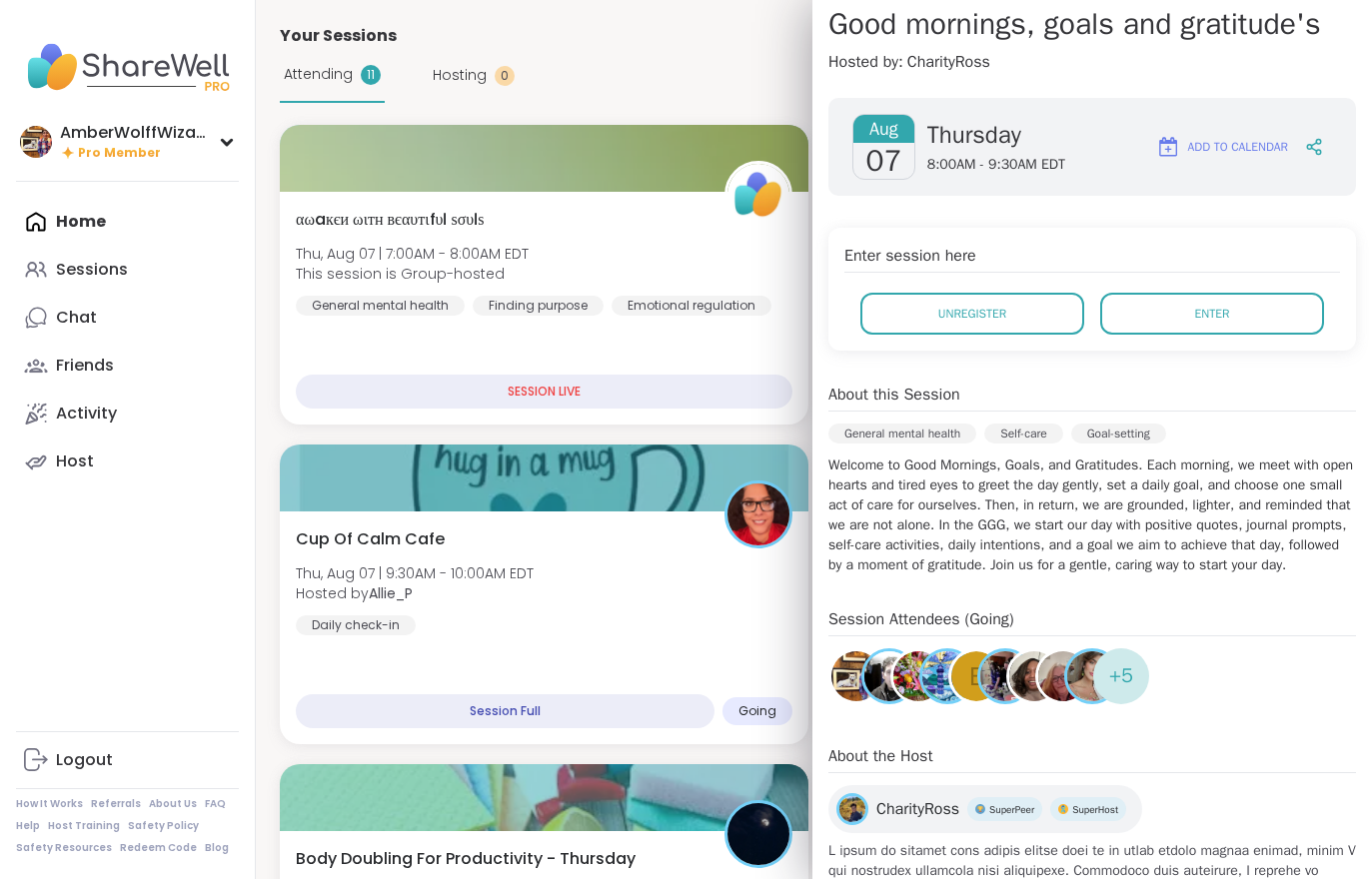 click on "Enter" at bounding box center (1212, 314) 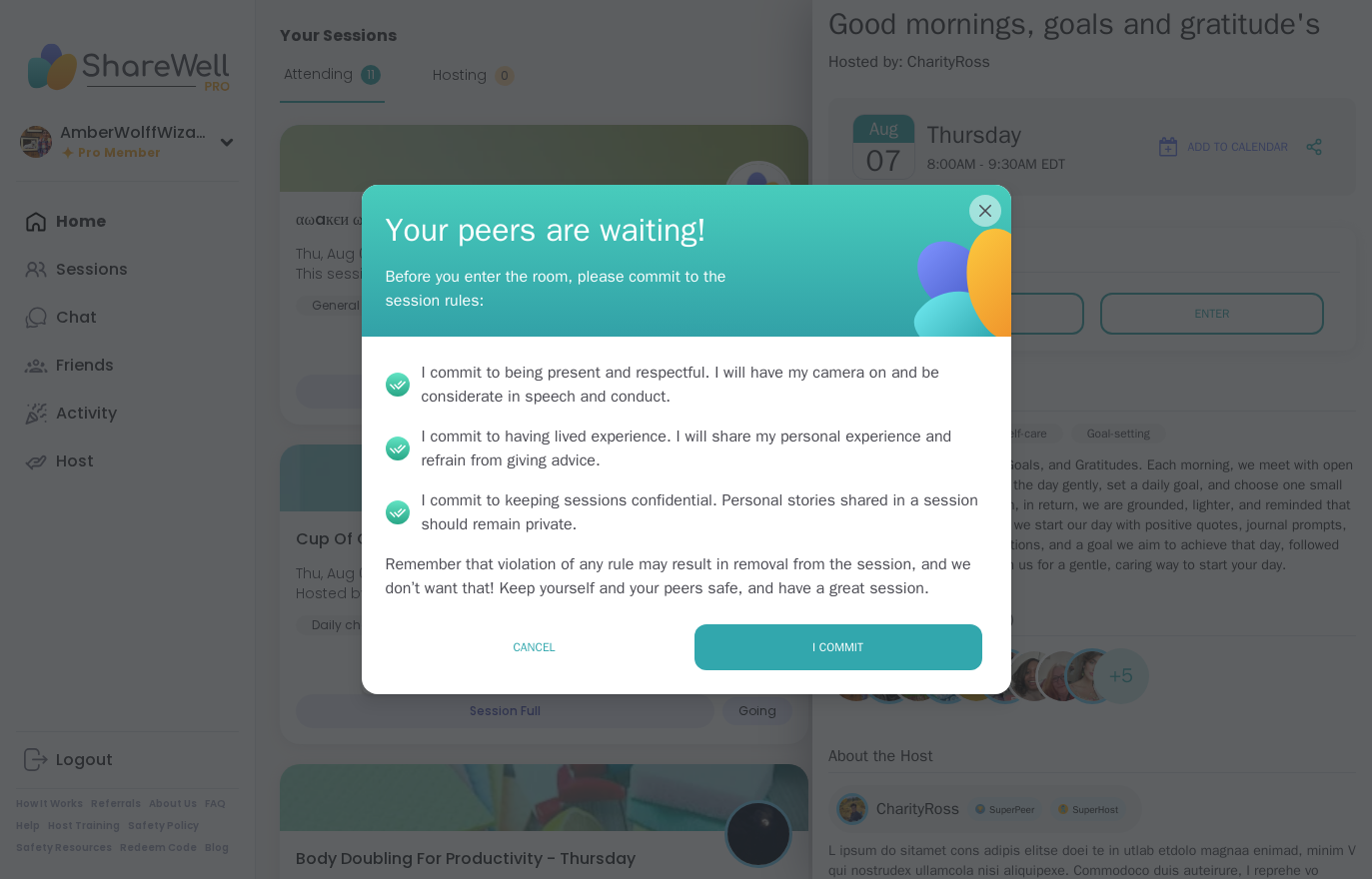 click on "I commit" at bounding box center [838, 647] 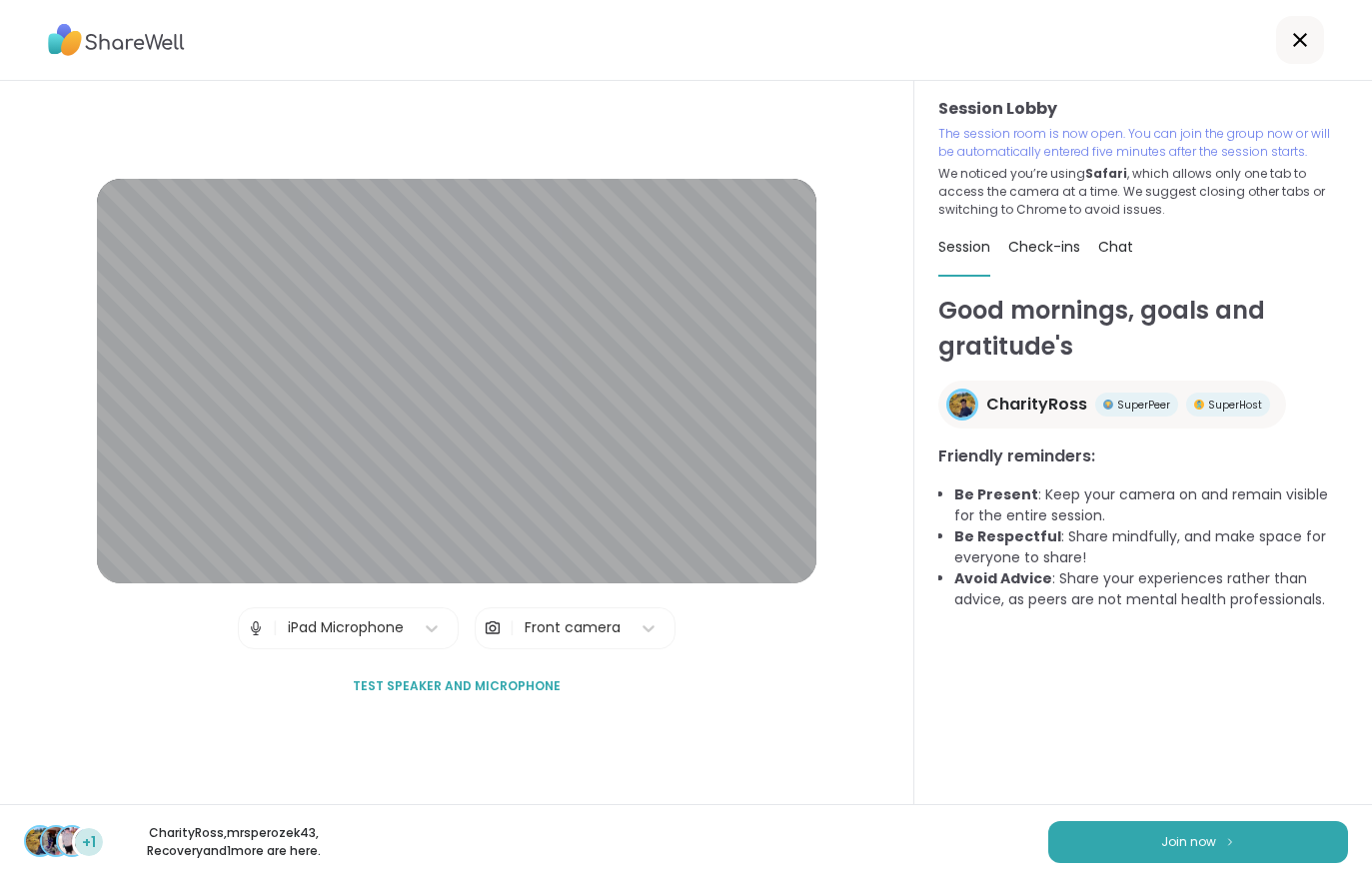 click on "Join now" at bounding box center [1188, 842] 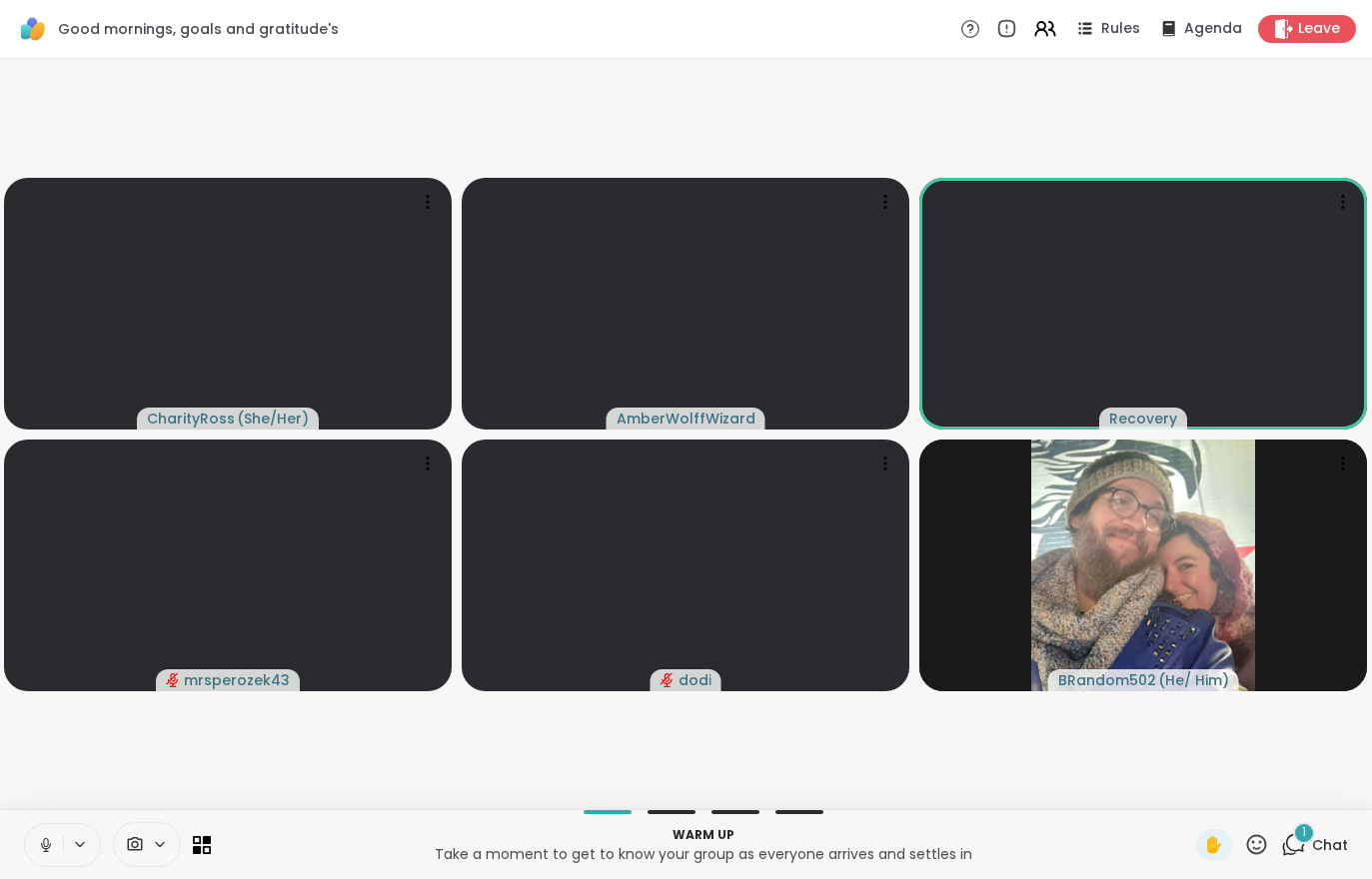 click on "1 Chat" at bounding box center [1314, 845] 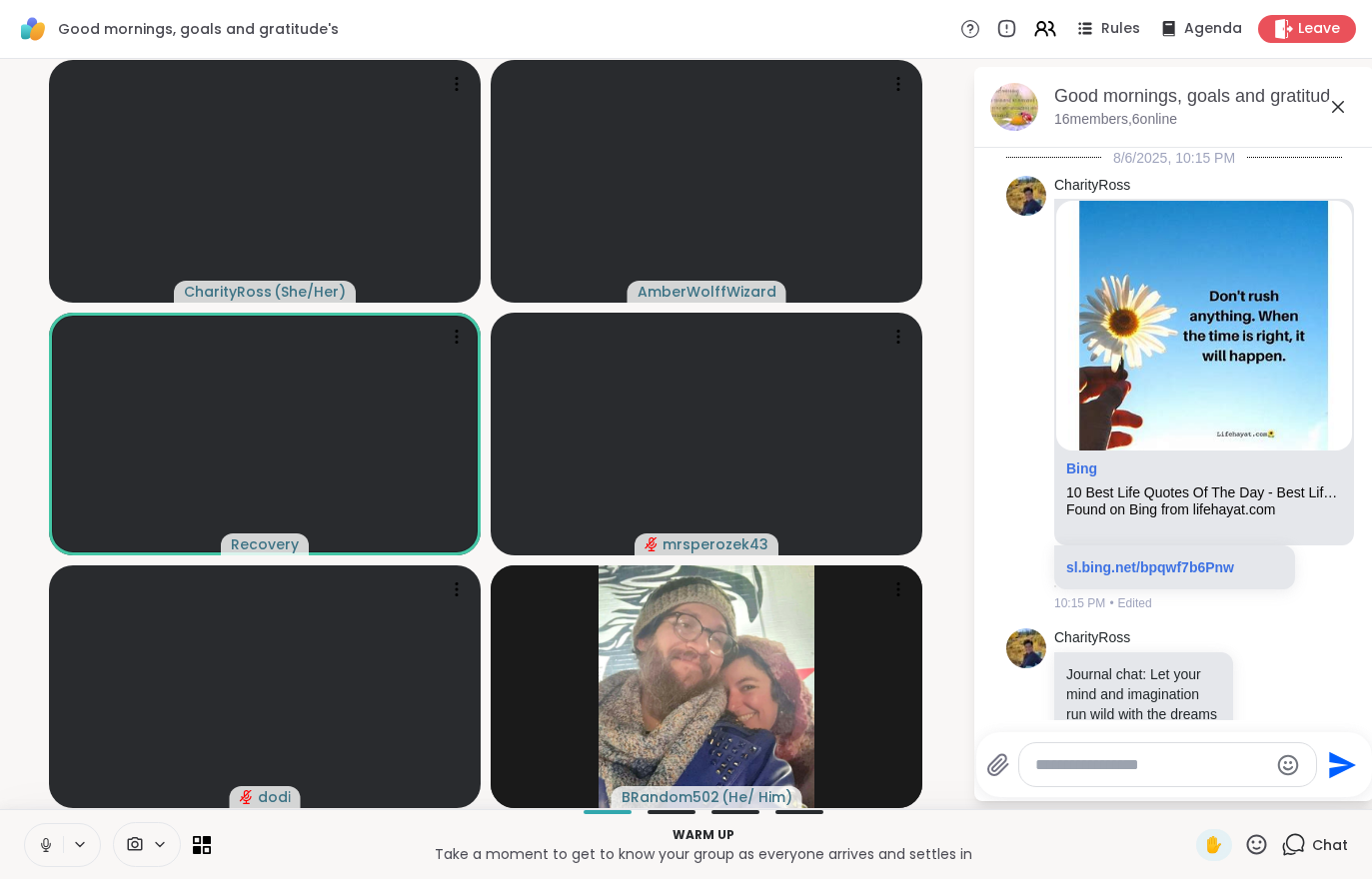 scroll, scrollTop: 2522, scrollLeft: 0, axis: vertical 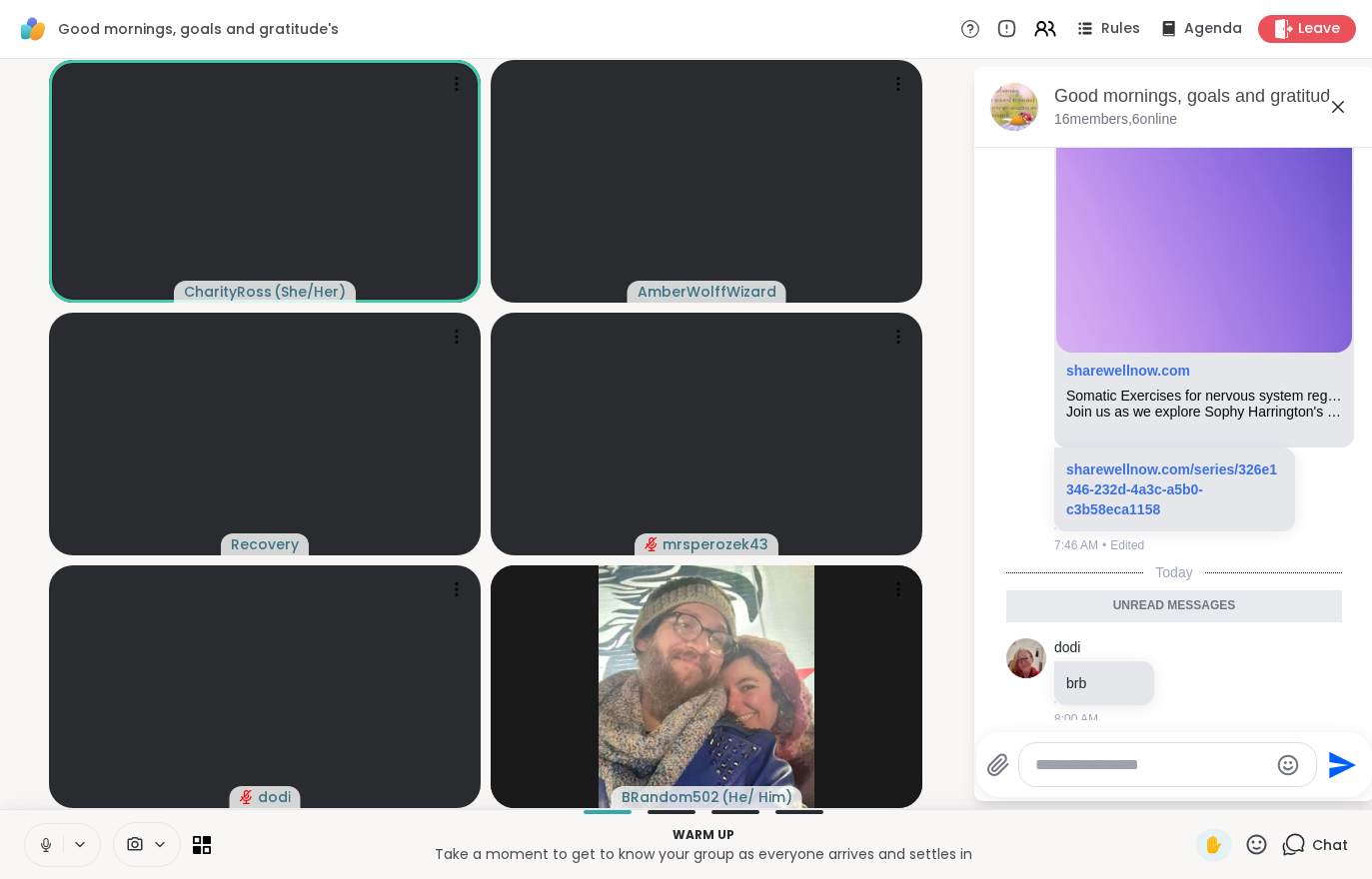 click on "Chat" at bounding box center (1330, 845) 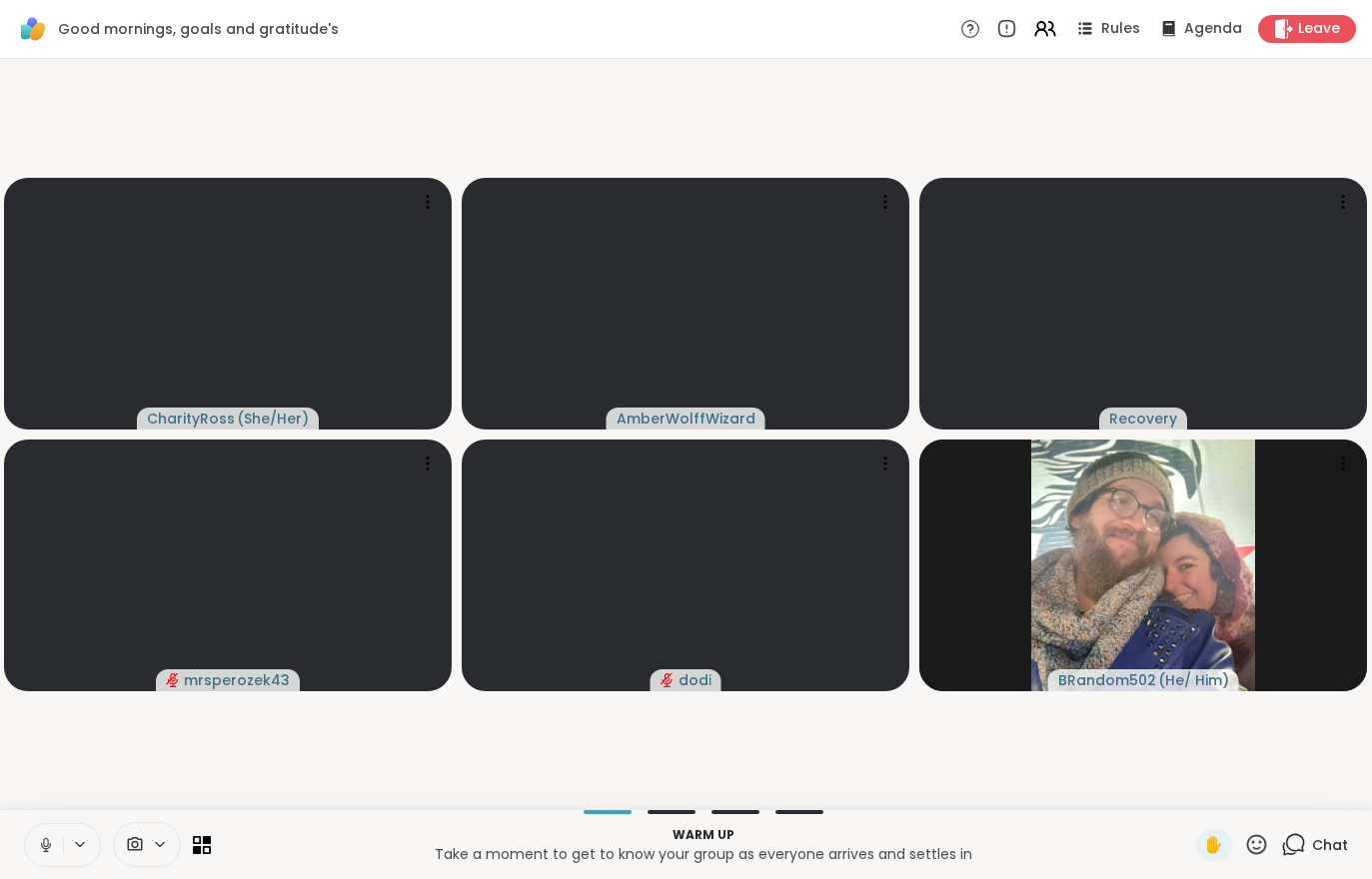 click at bounding box center [44, 845] 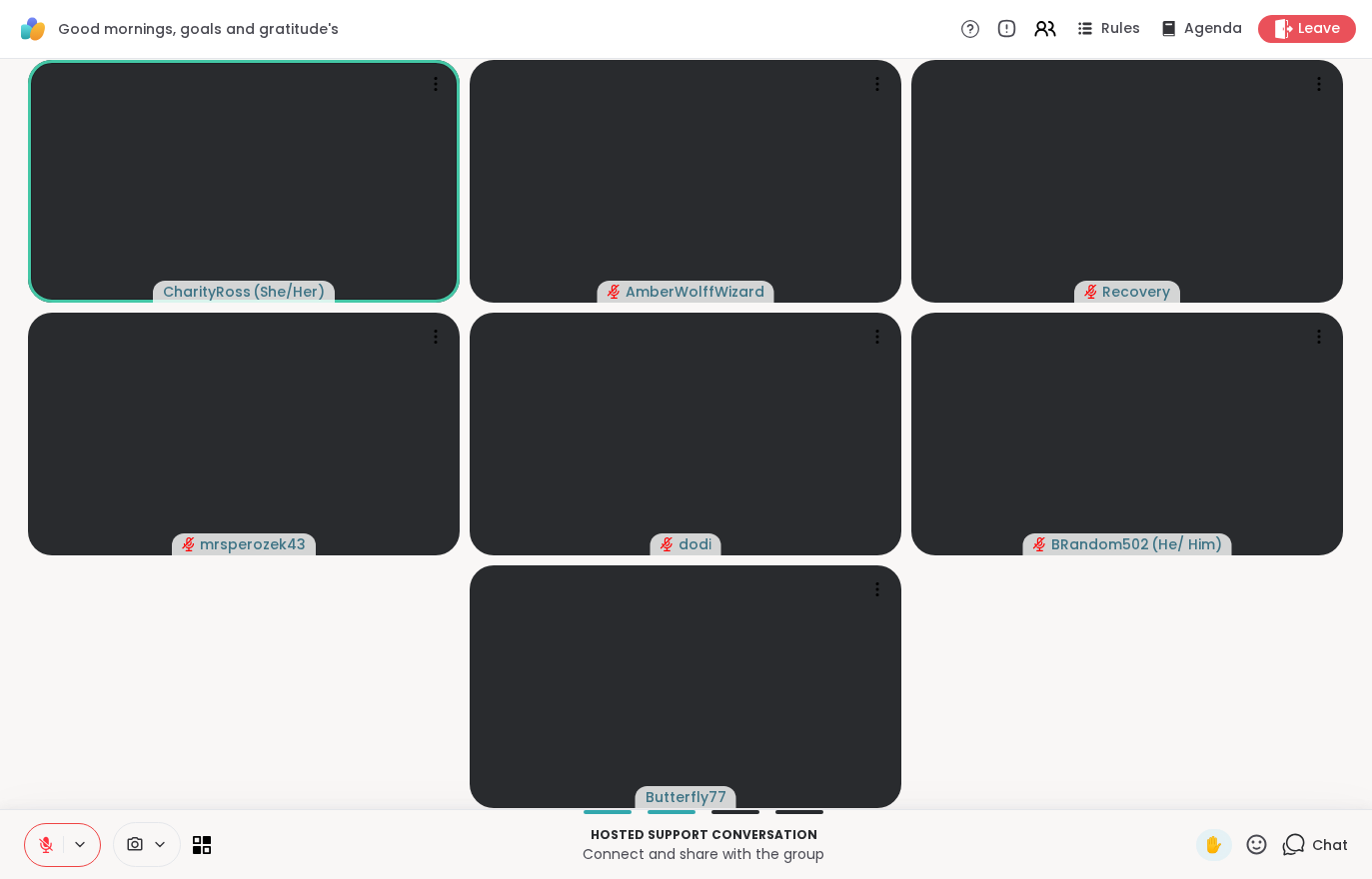 click at bounding box center [44, 845] 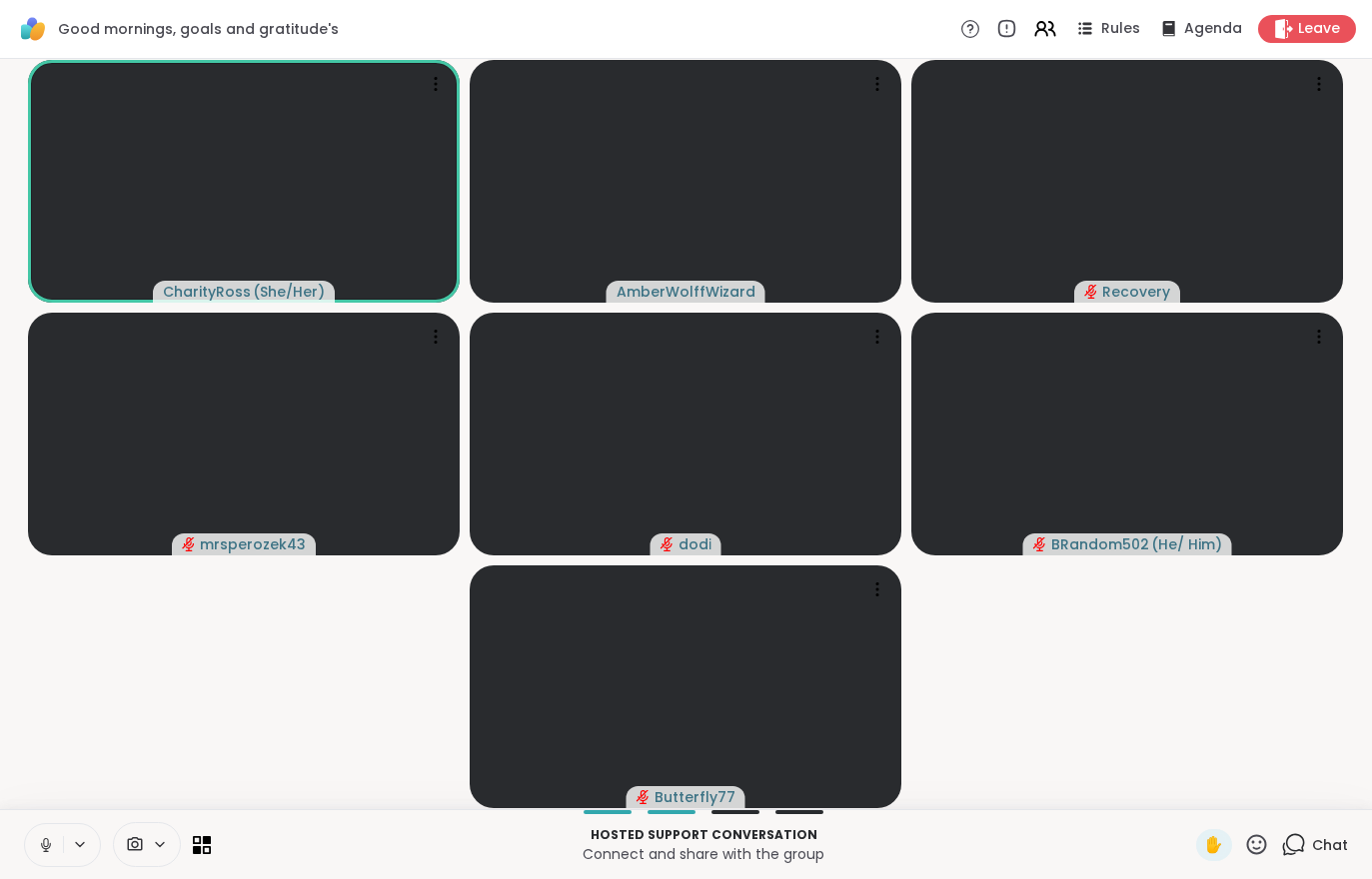 click at bounding box center (44, 845) 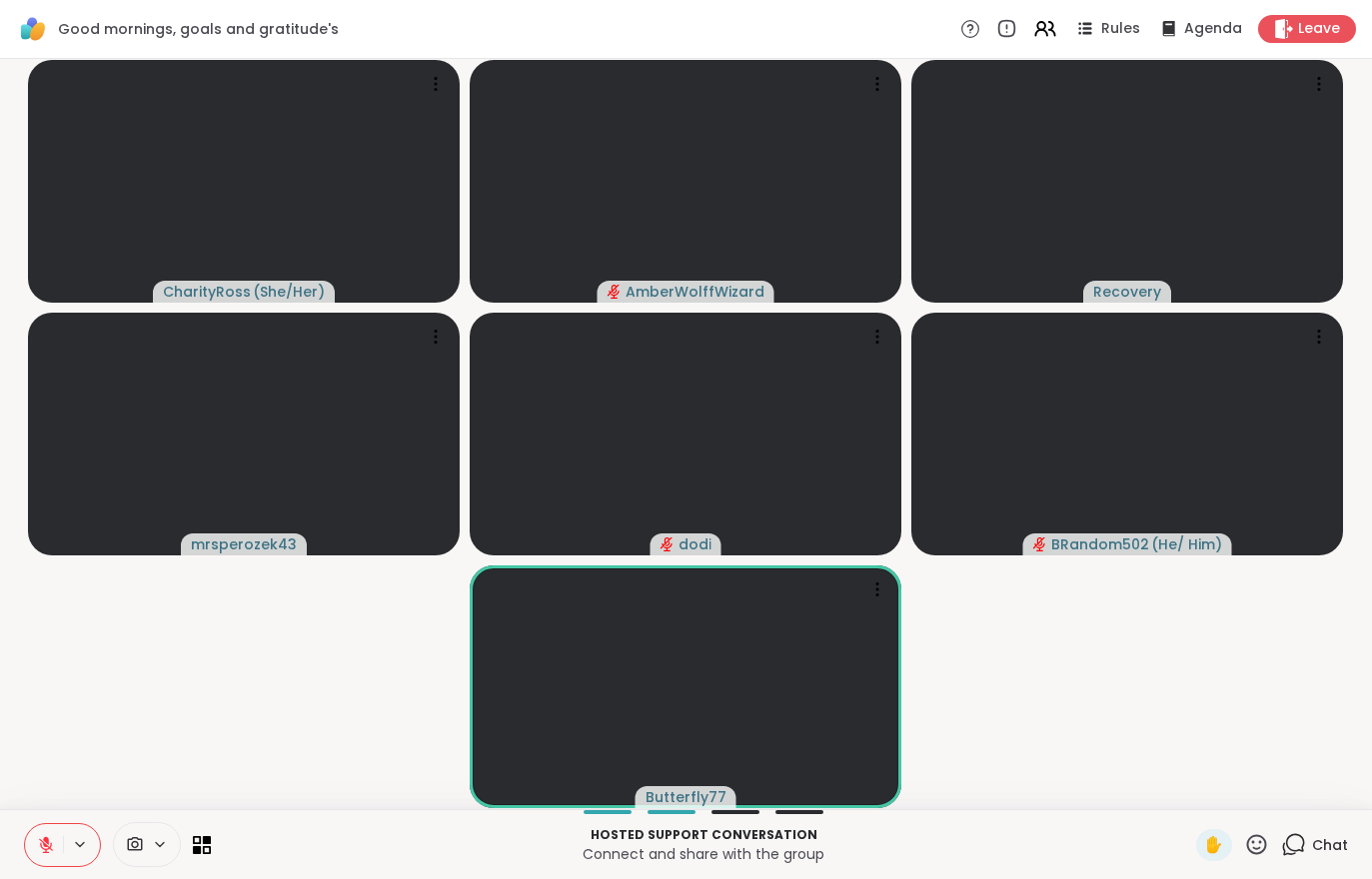 click at bounding box center [44, 845] 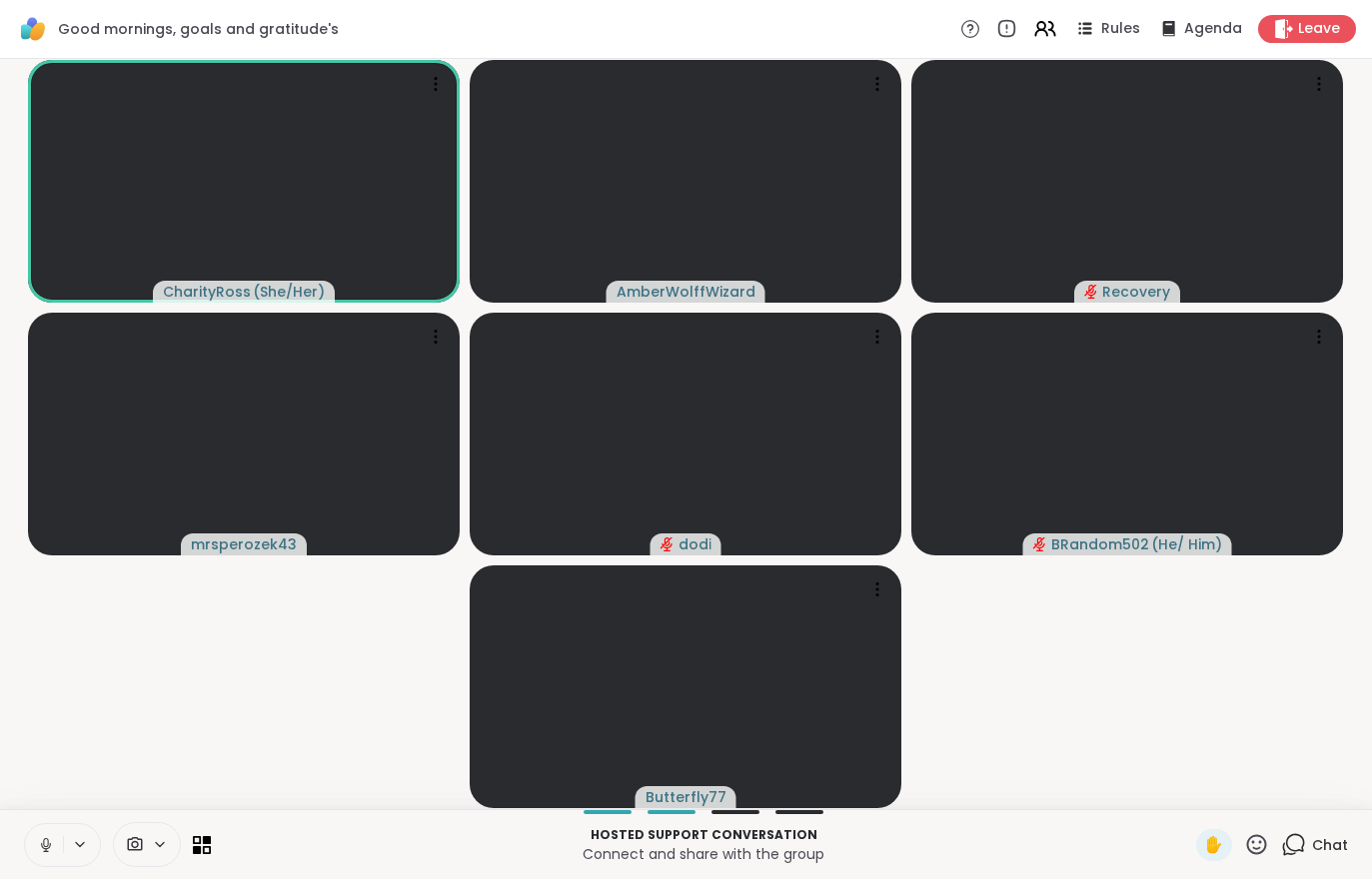 click at bounding box center (44, 845) 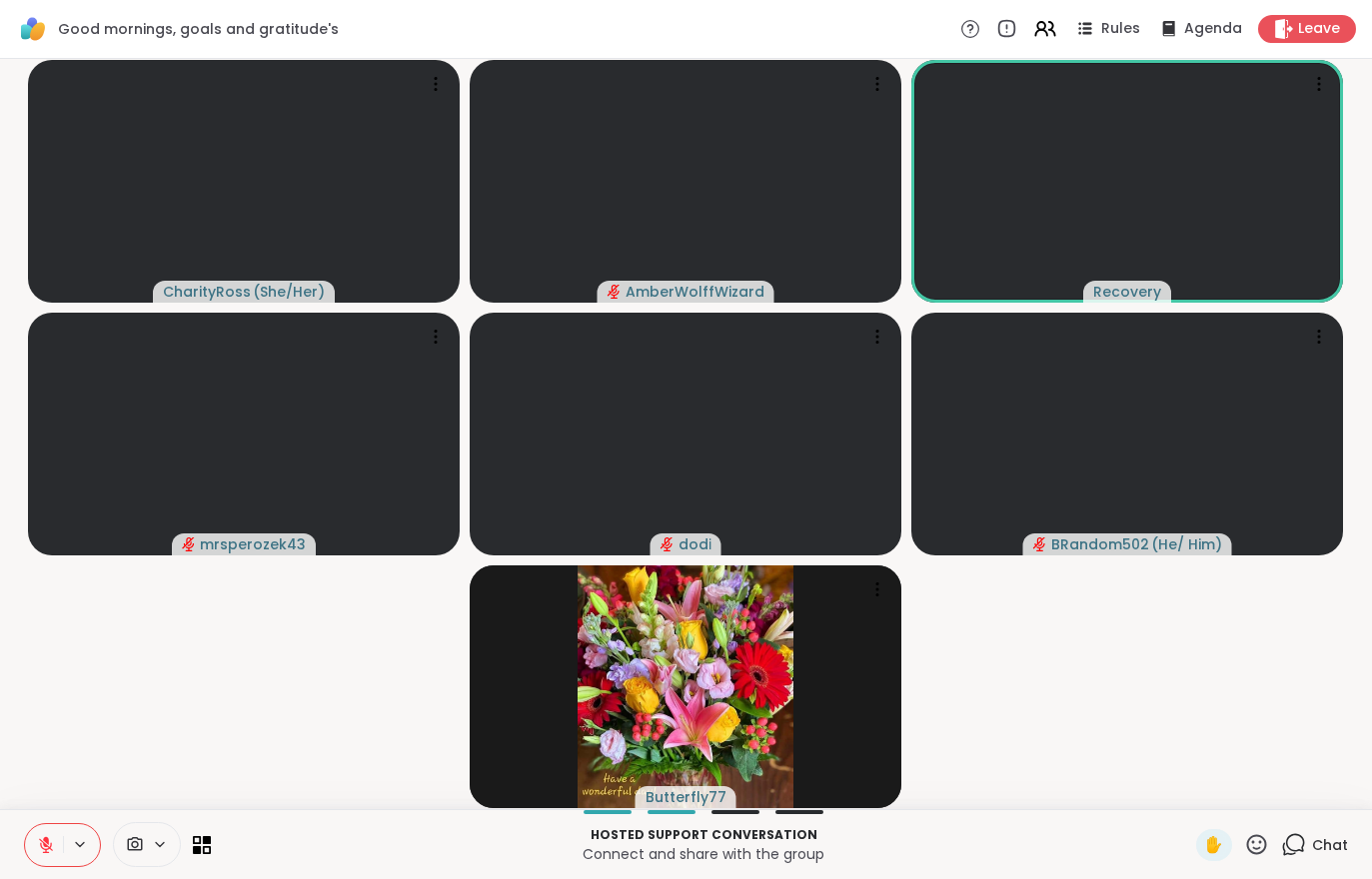 click at bounding box center (44, 845) 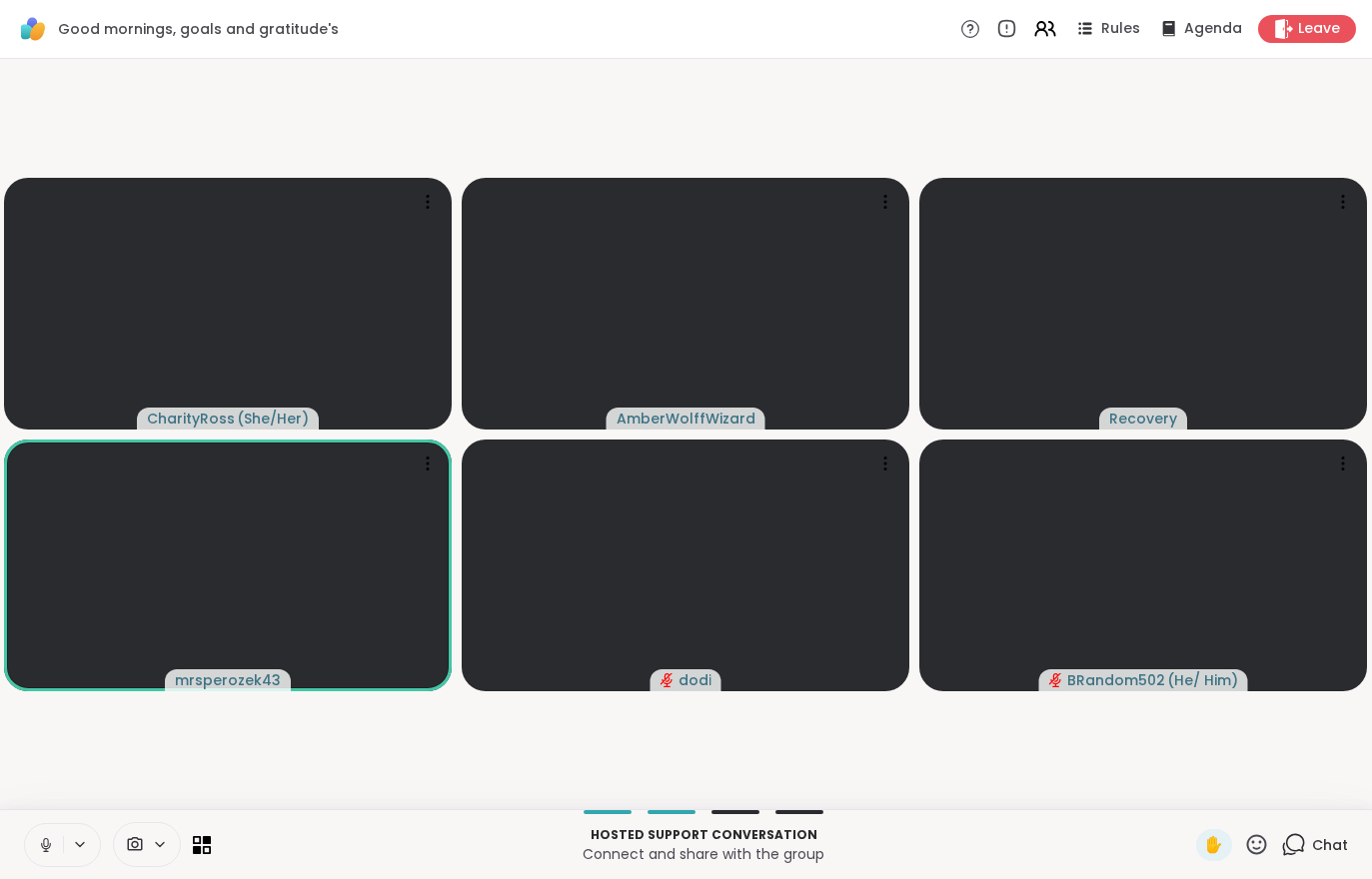 click 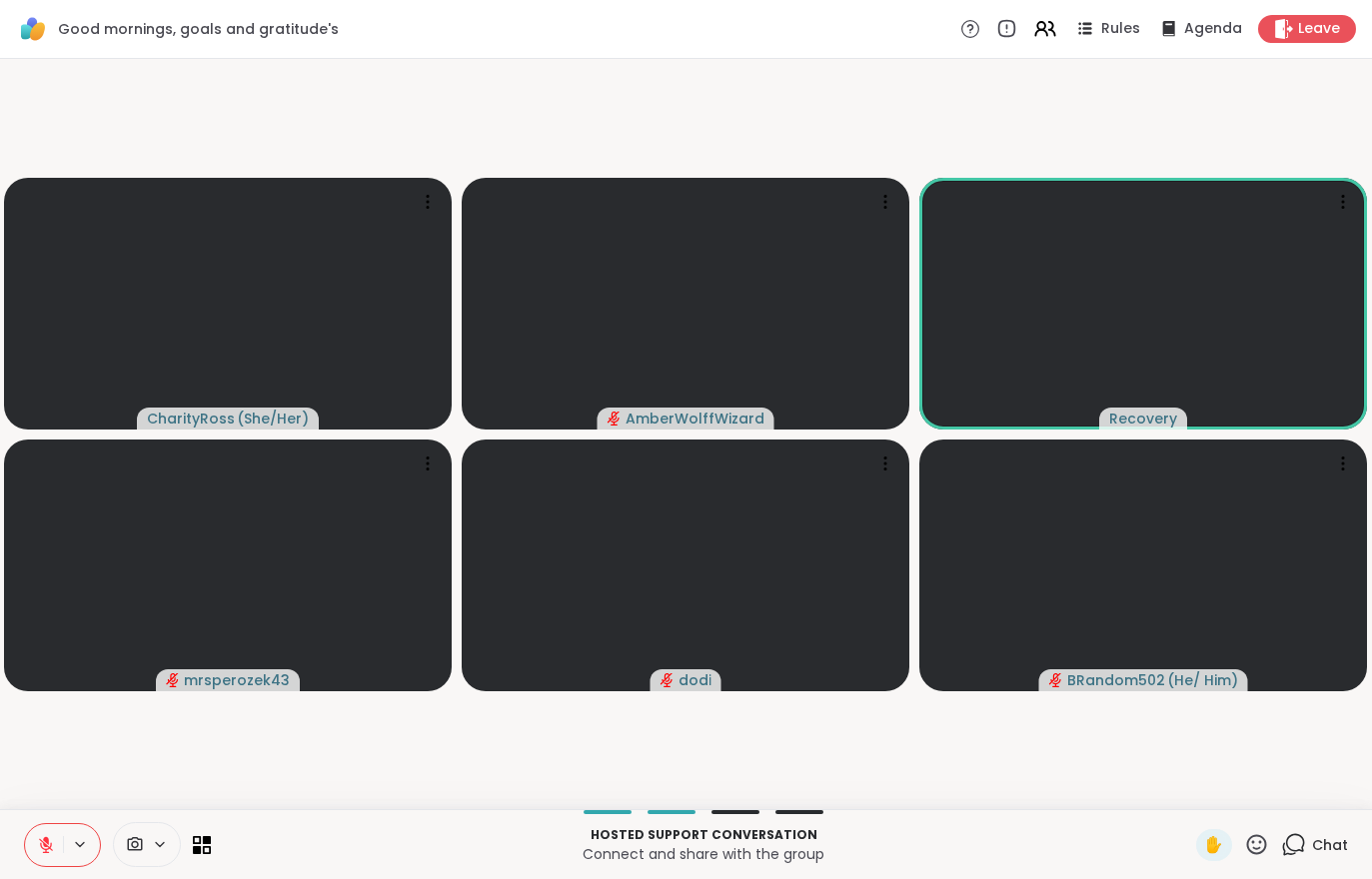 click at bounding box center (44, 845) 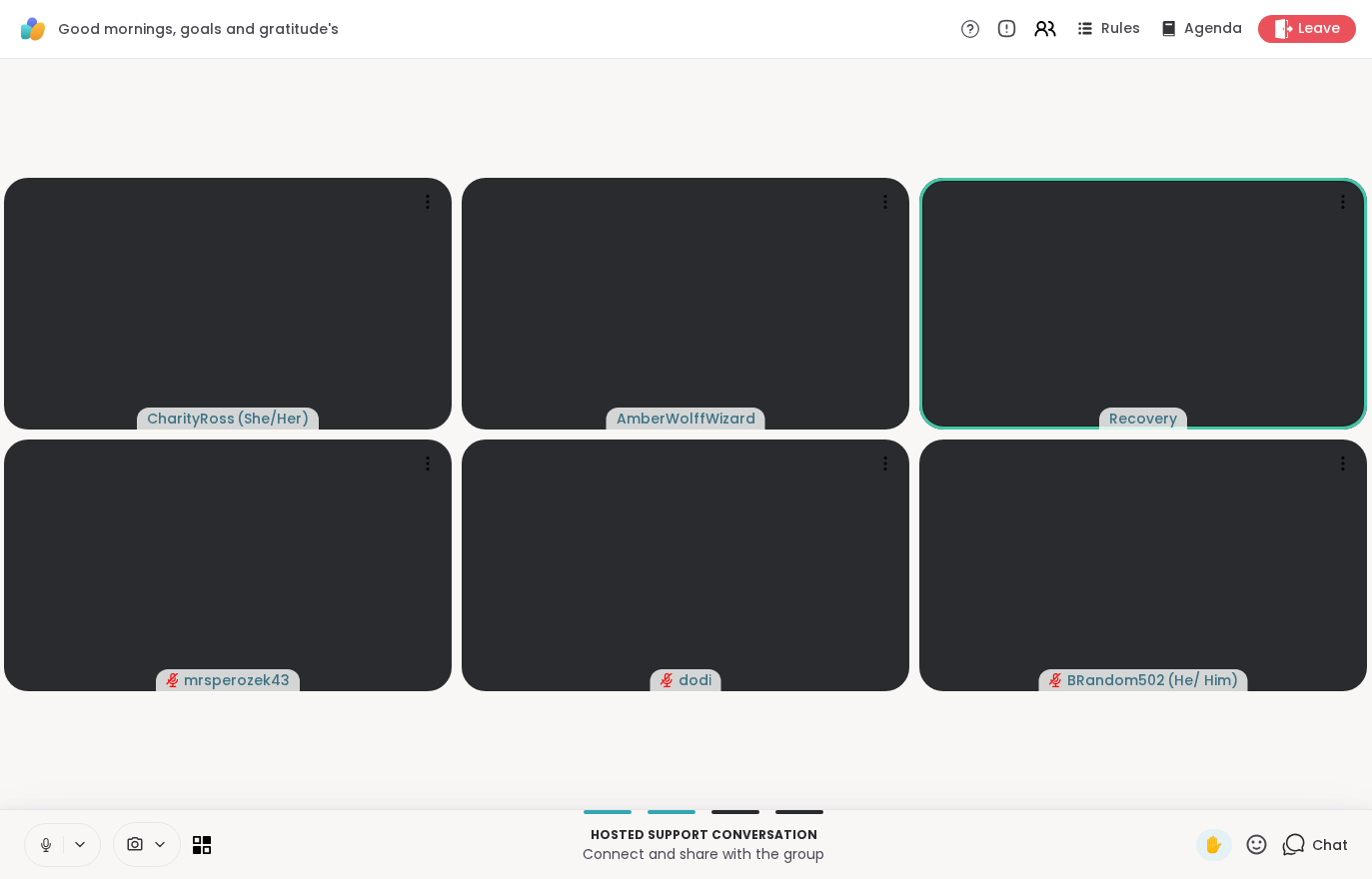 click 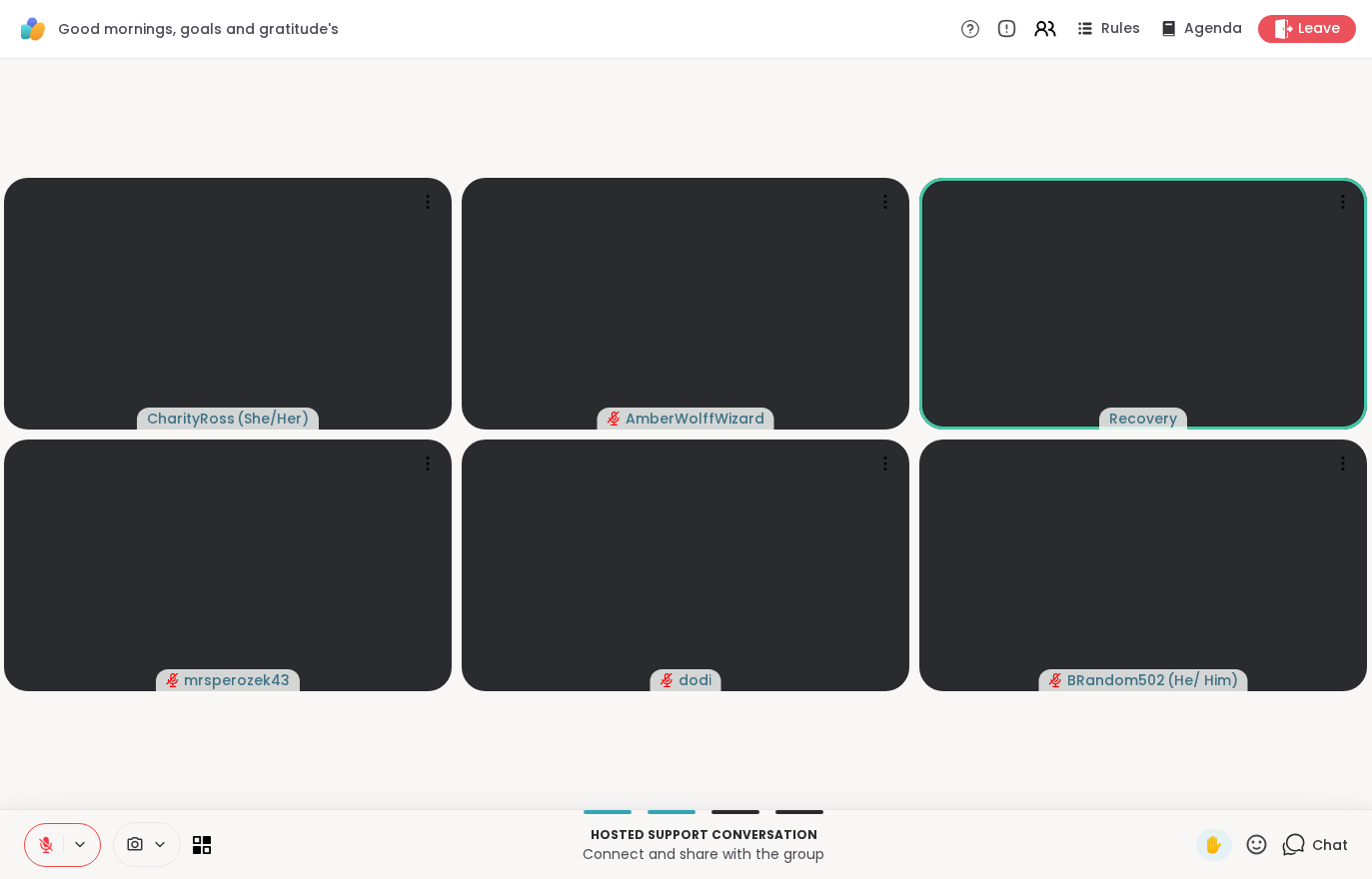 click 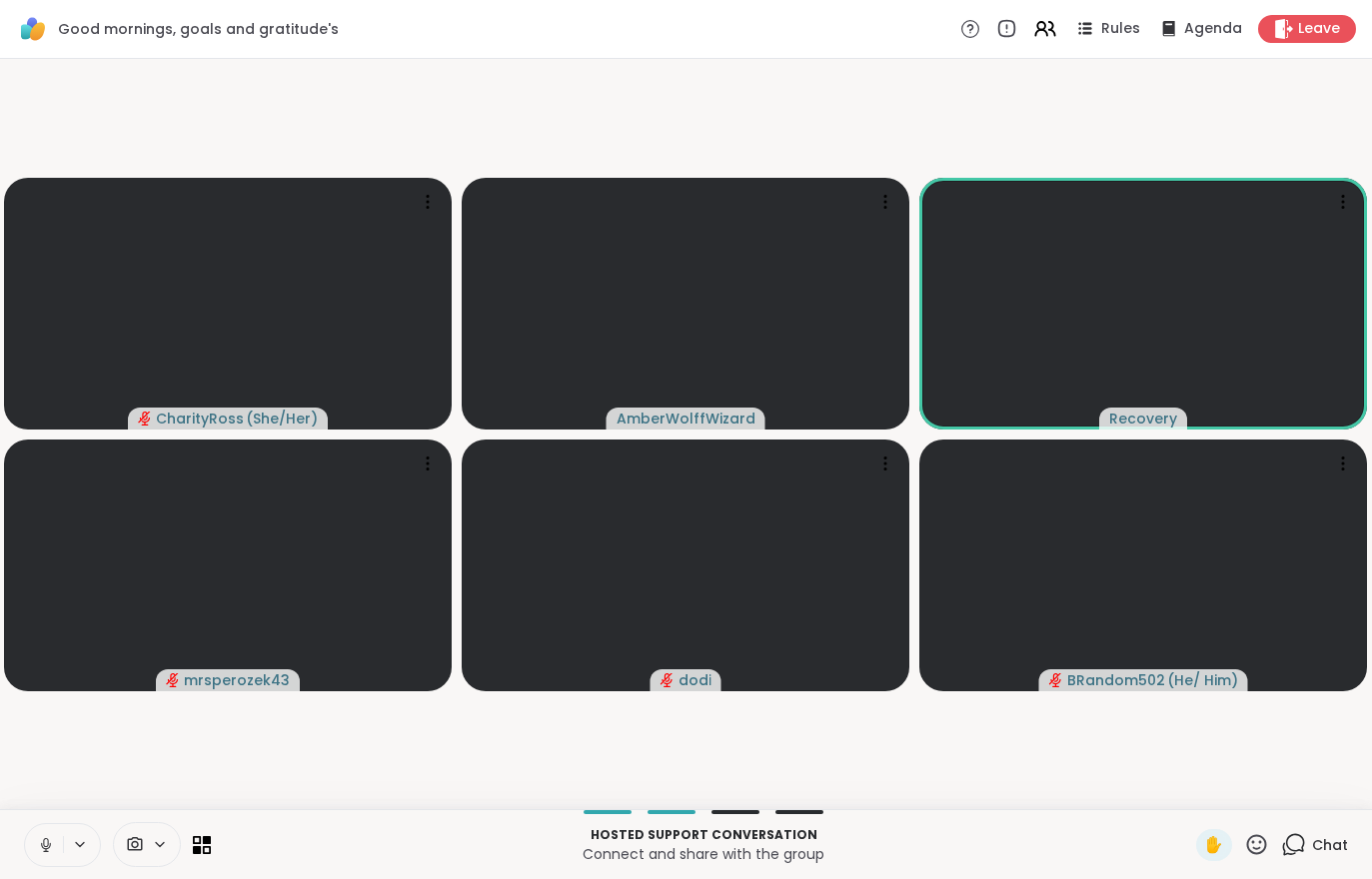 click 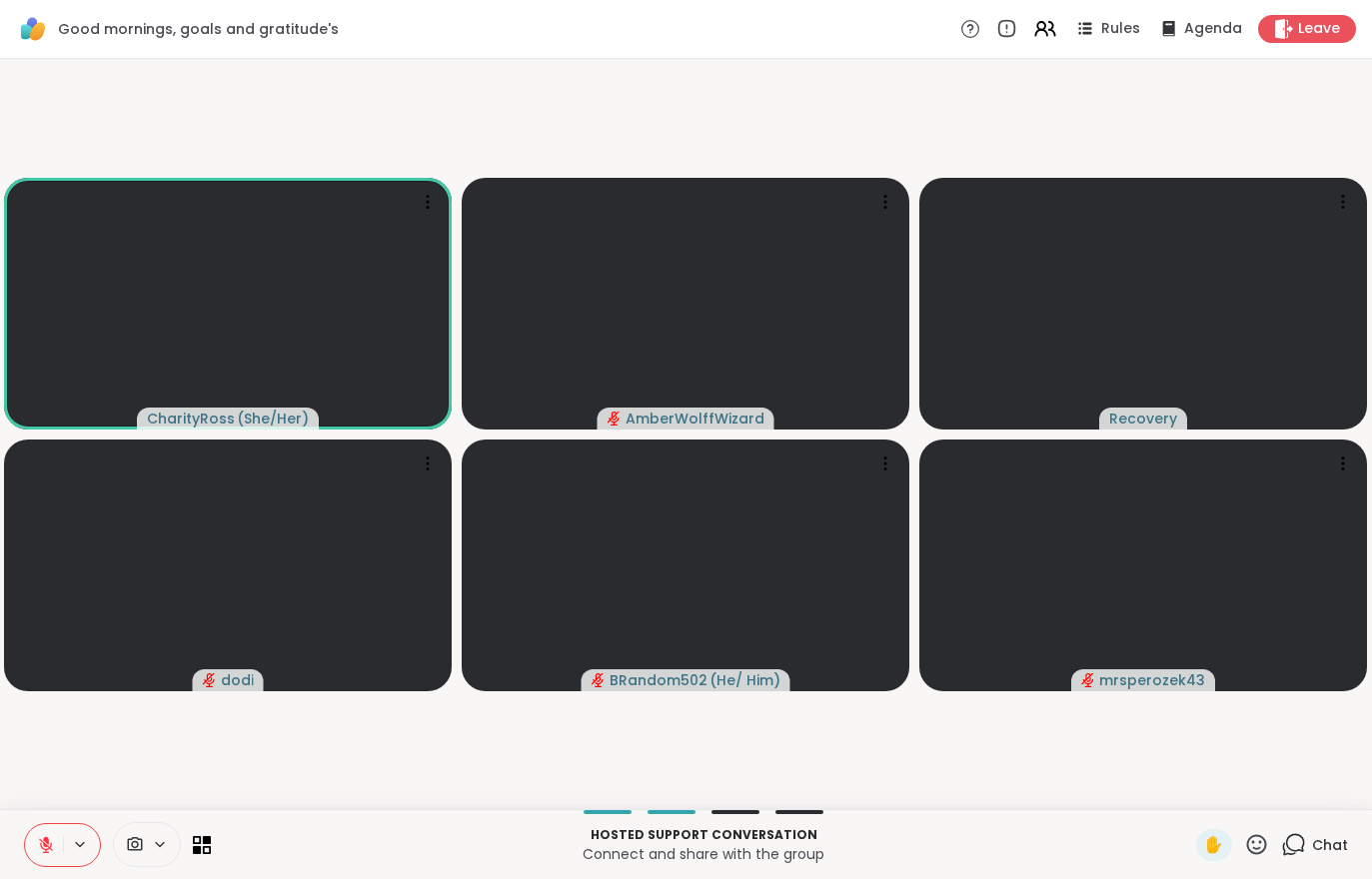 click 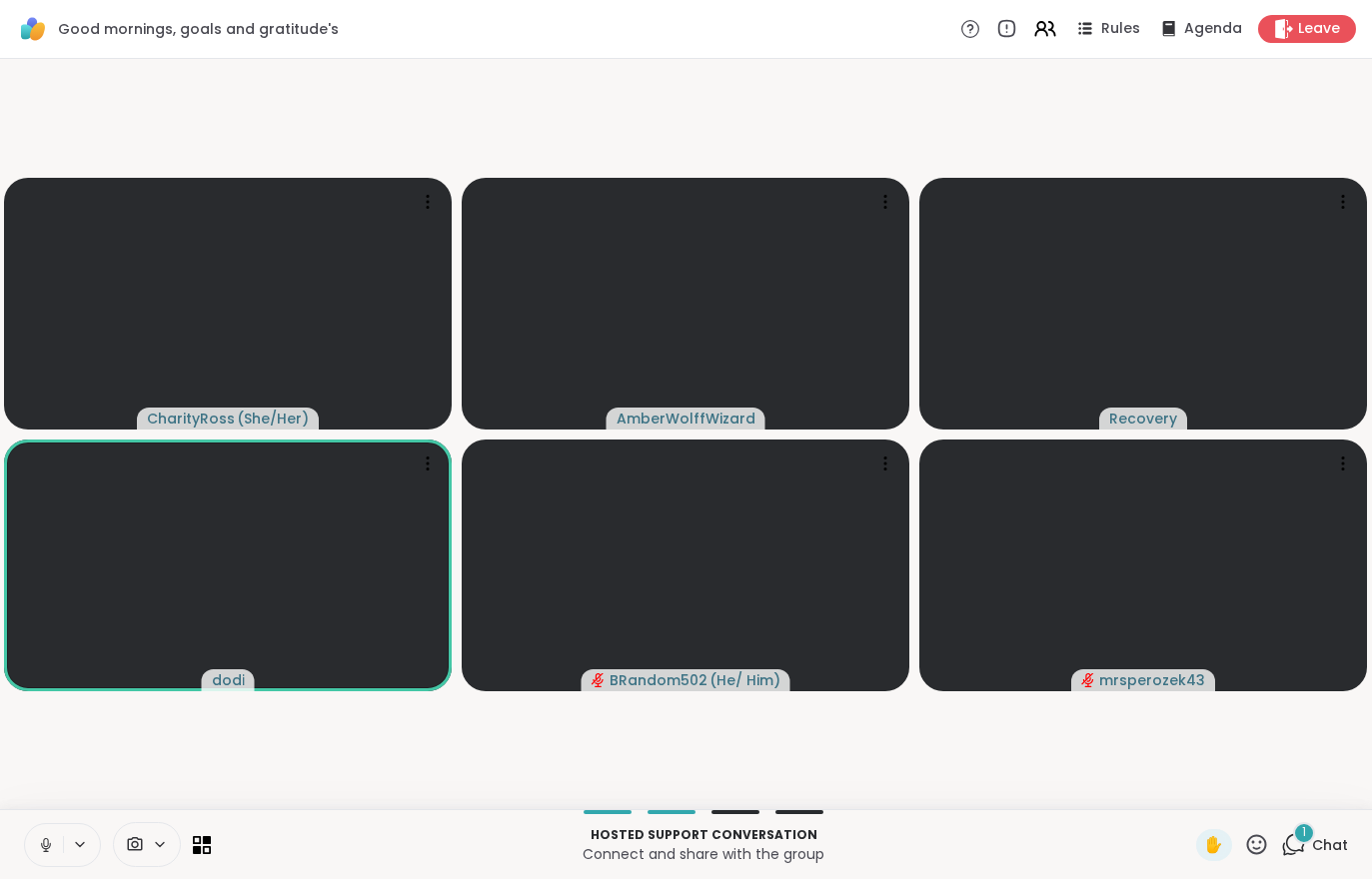 click on "1 Chat" at bounding box center [1314, 845] 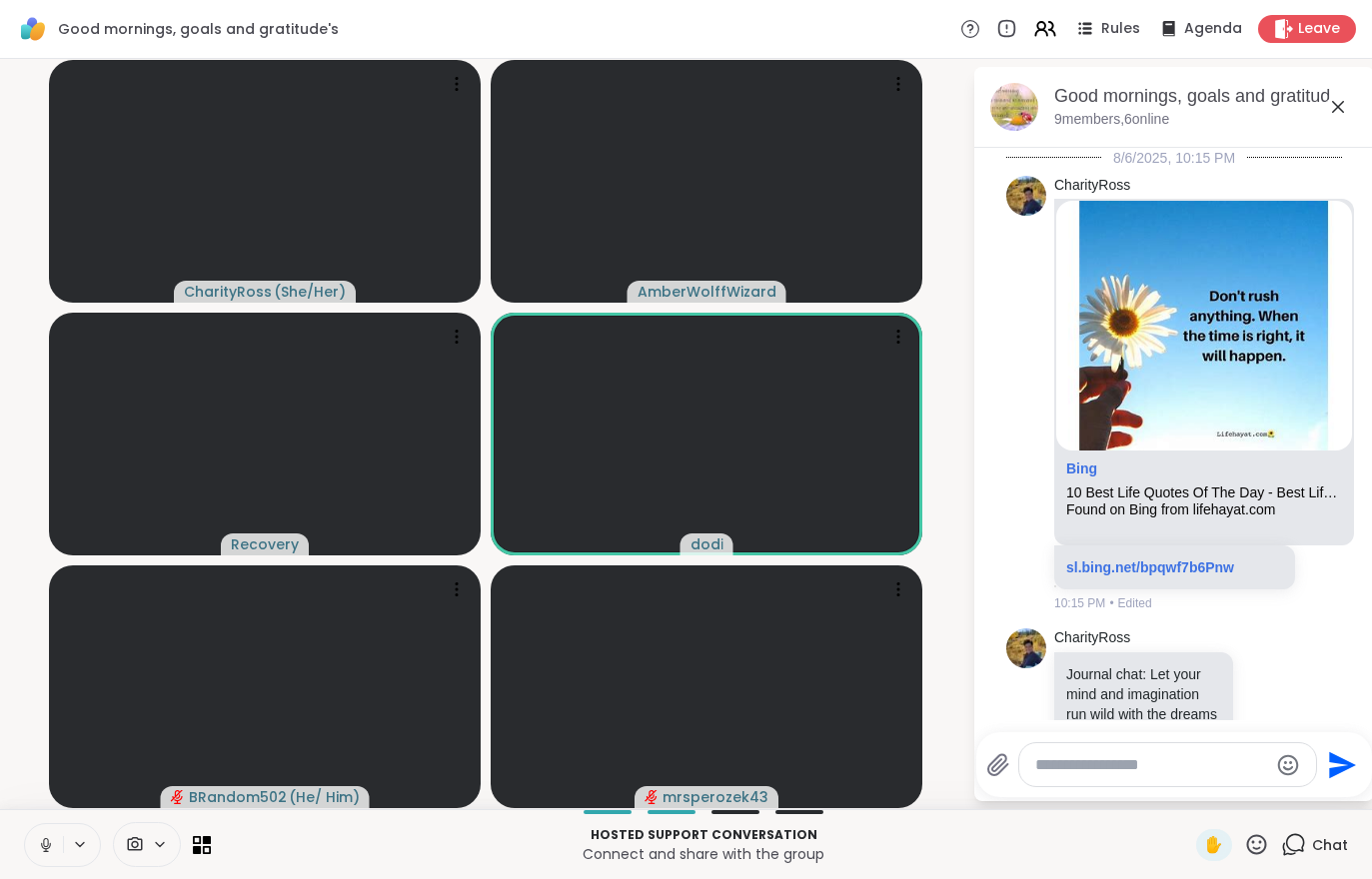 scroll, scrollTop: 3789, scrollLeft: 0, axis: vertical 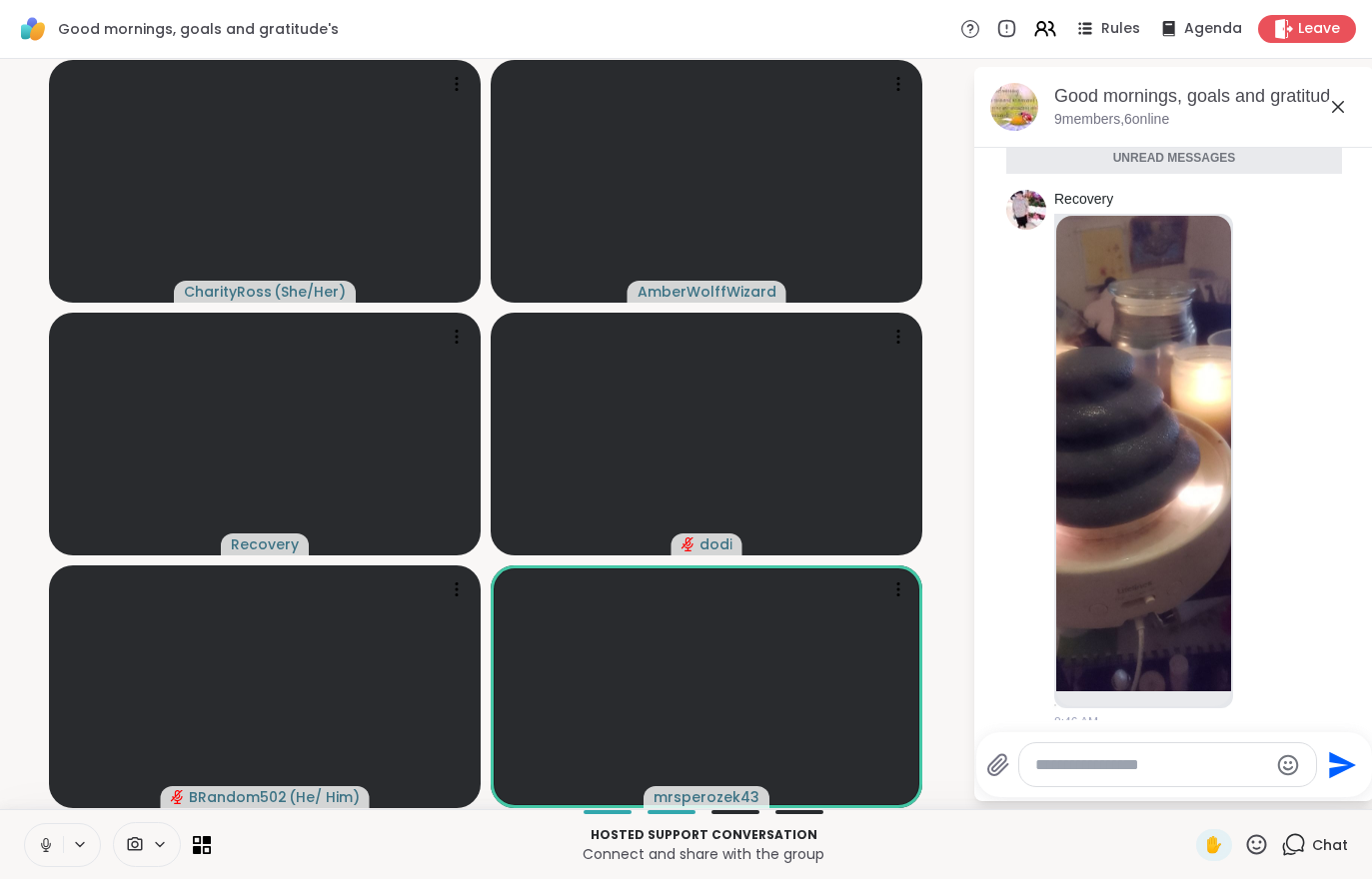 click at bounding box center (44, 845) 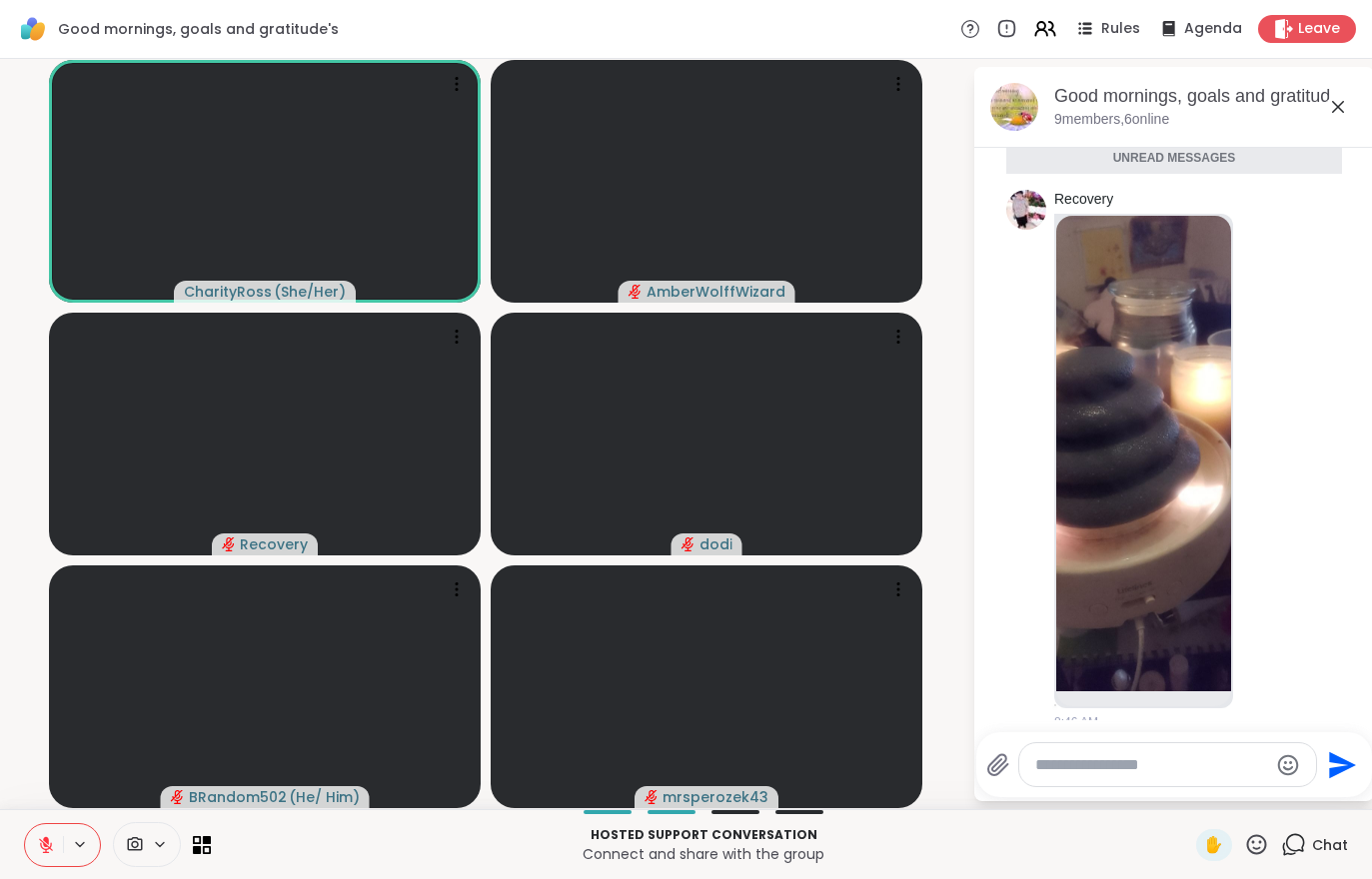 click at bounding box center (44, 845) 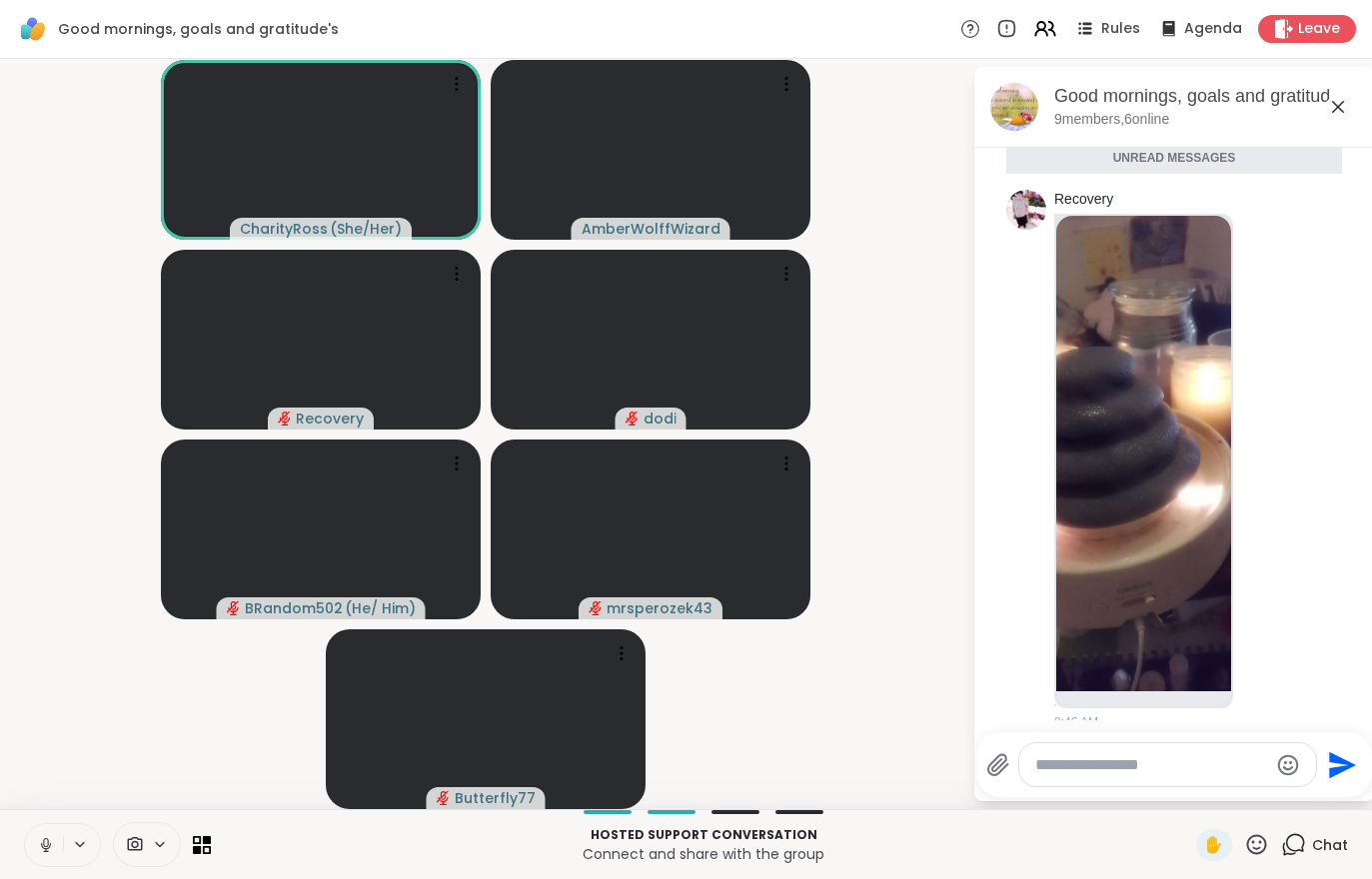 click at bounding box center (44, 845) 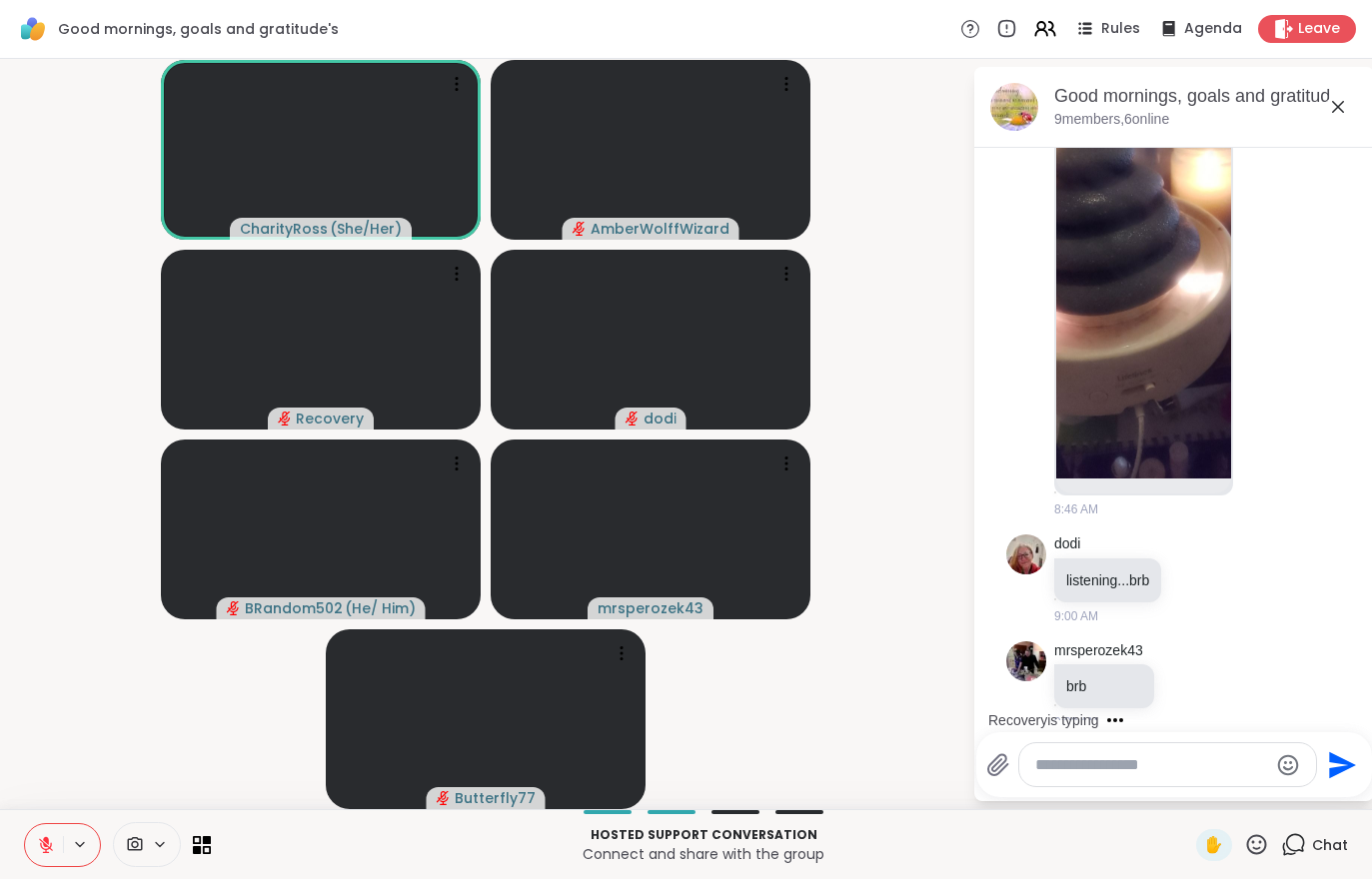 scroll, scrollTop: 4059, scrollLeft: 0, axis: vertical 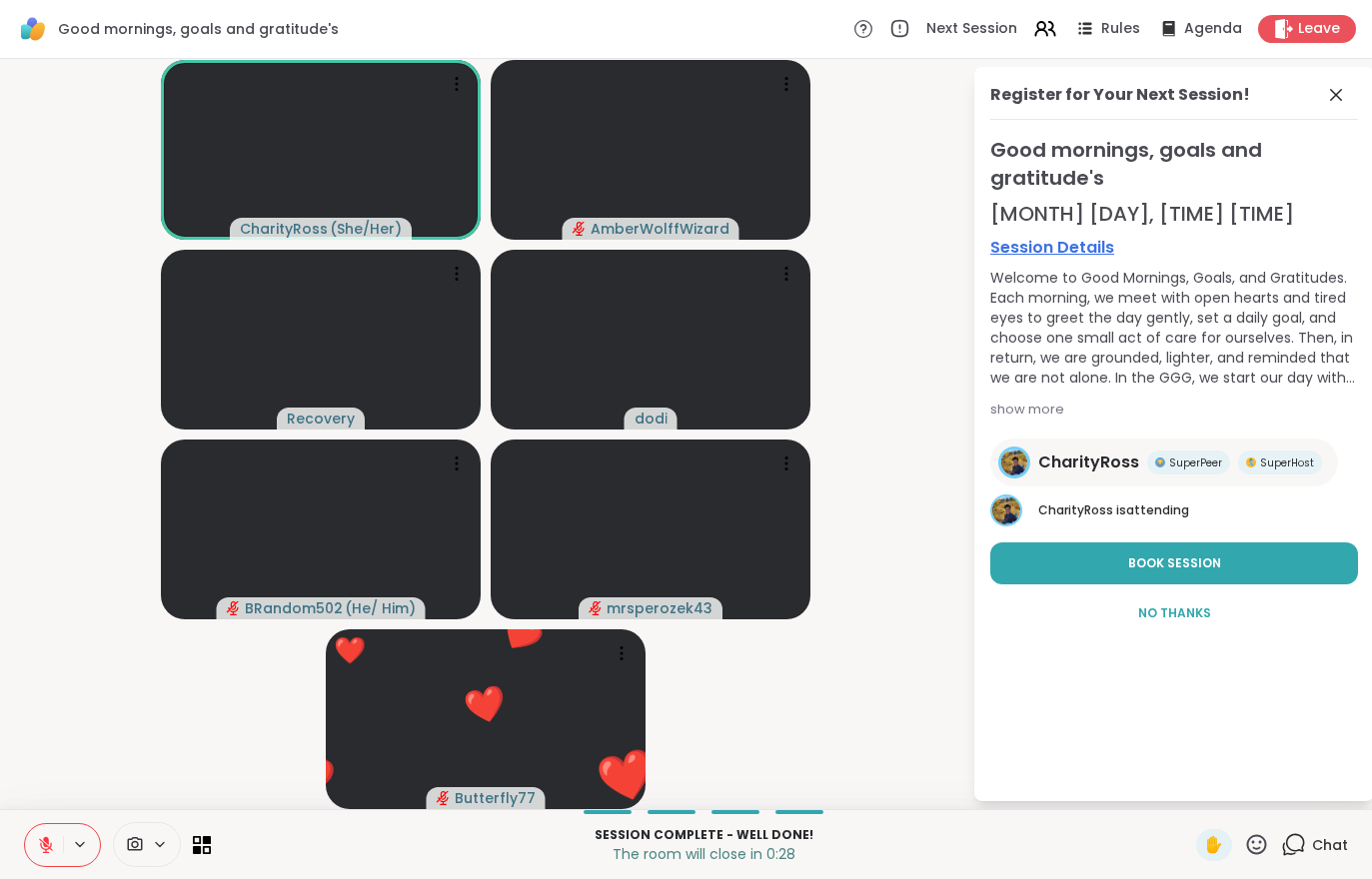 click 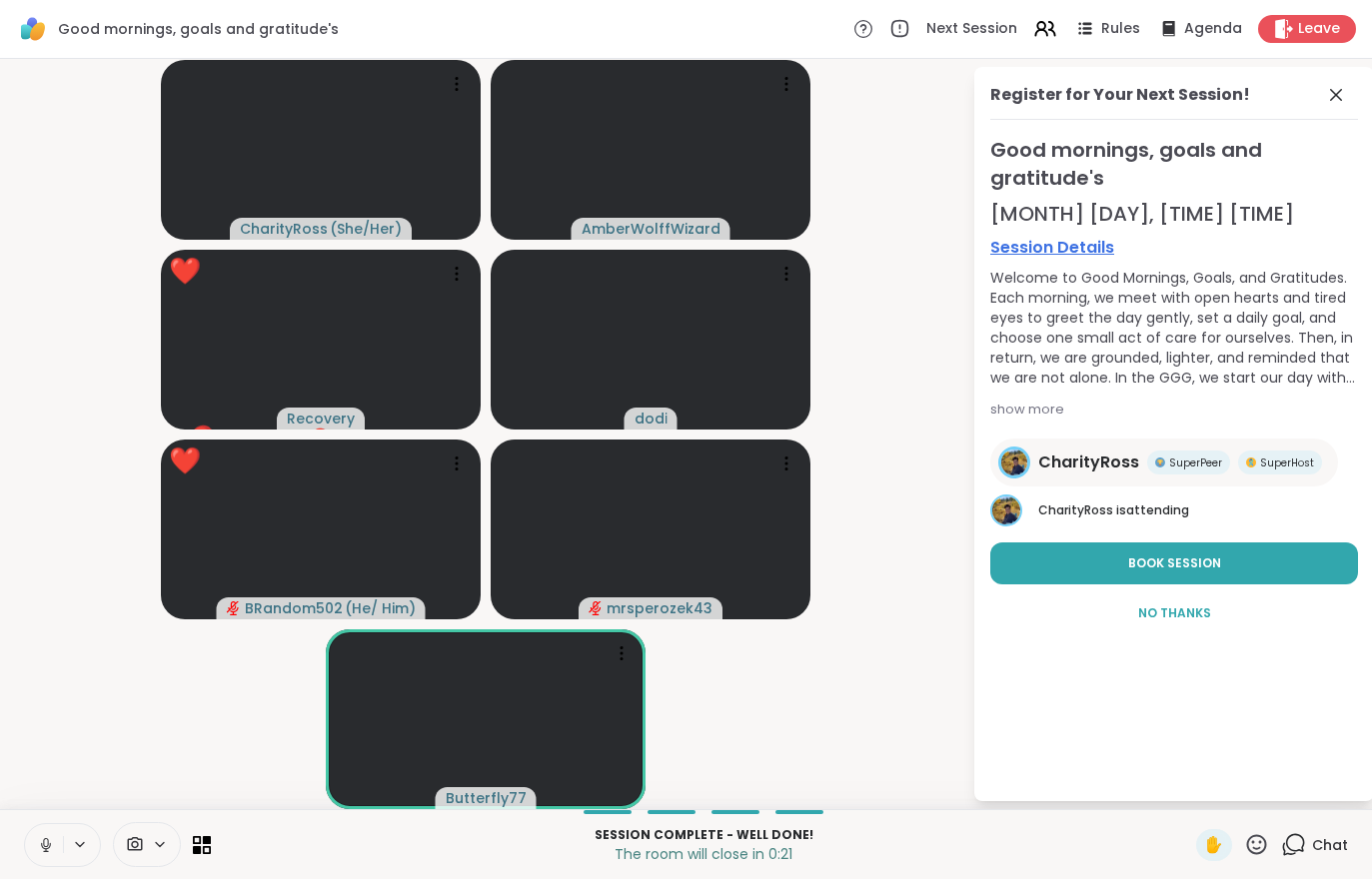 click on "Leave" at bounding box center [1307, 29] 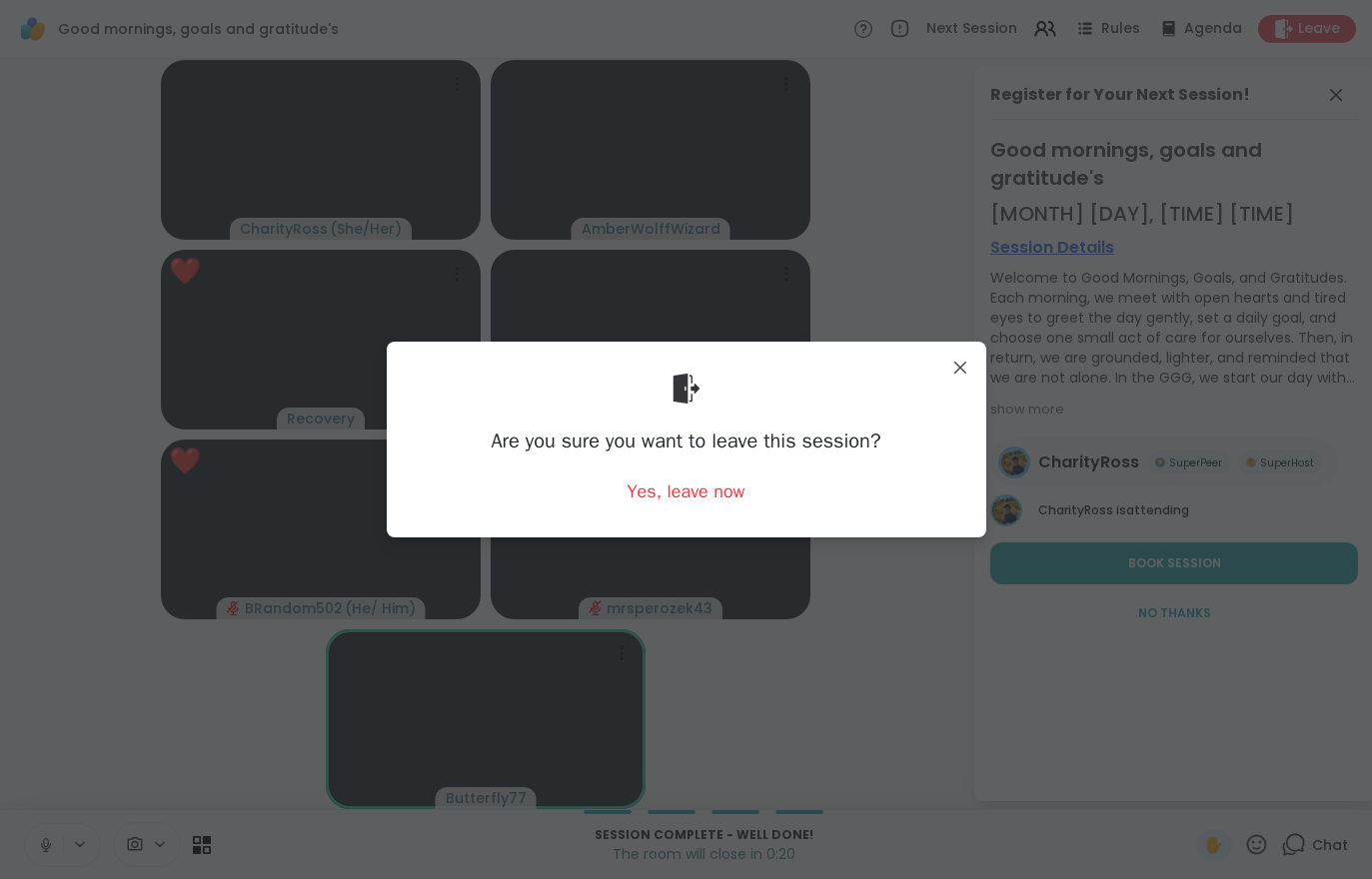 click on "Are you sure you want to leave this session? Yes, leave now" at bounding box center [686, 439] 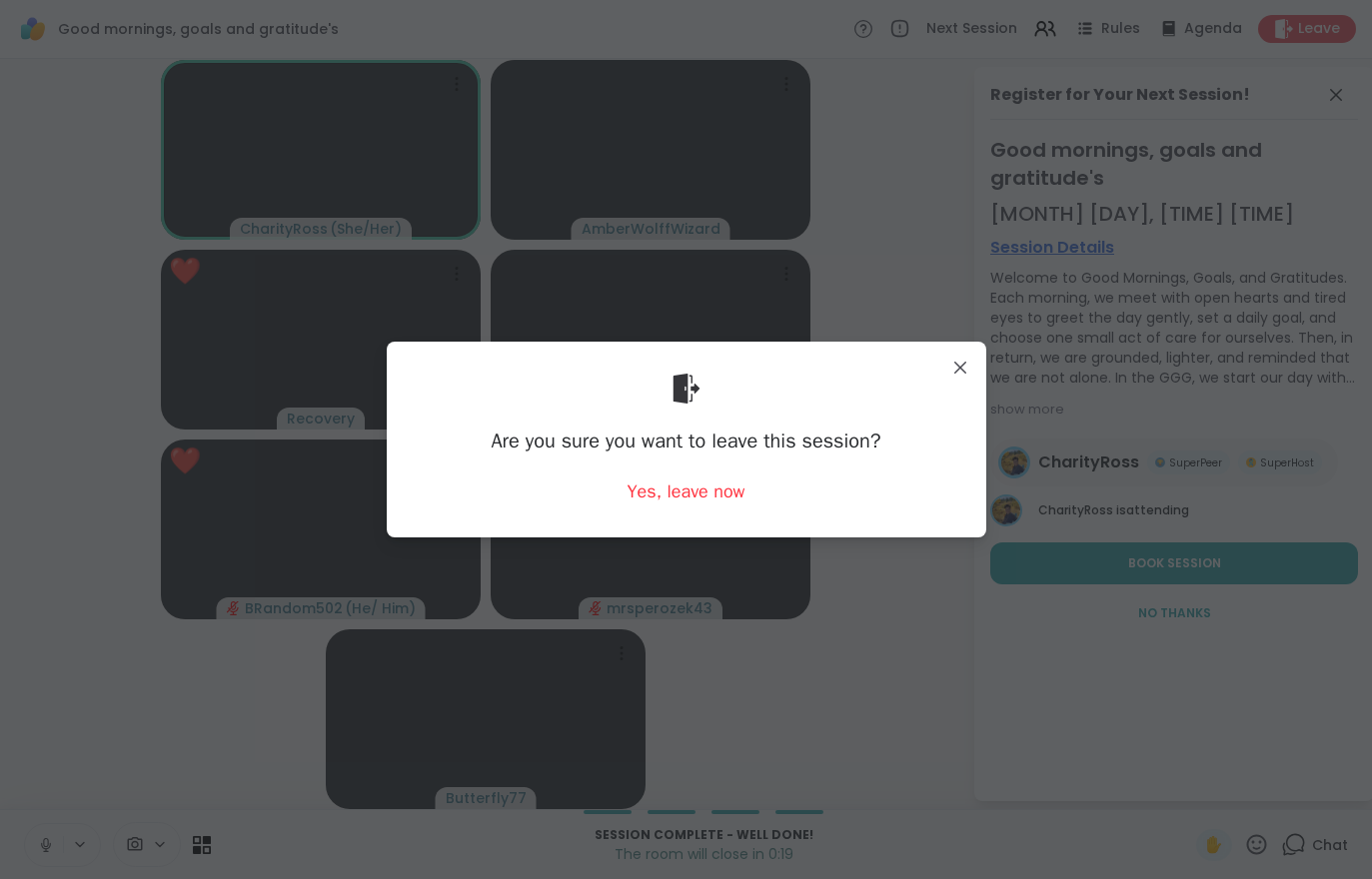 click on "Yes, leave now" at bounding box center [686, 491] 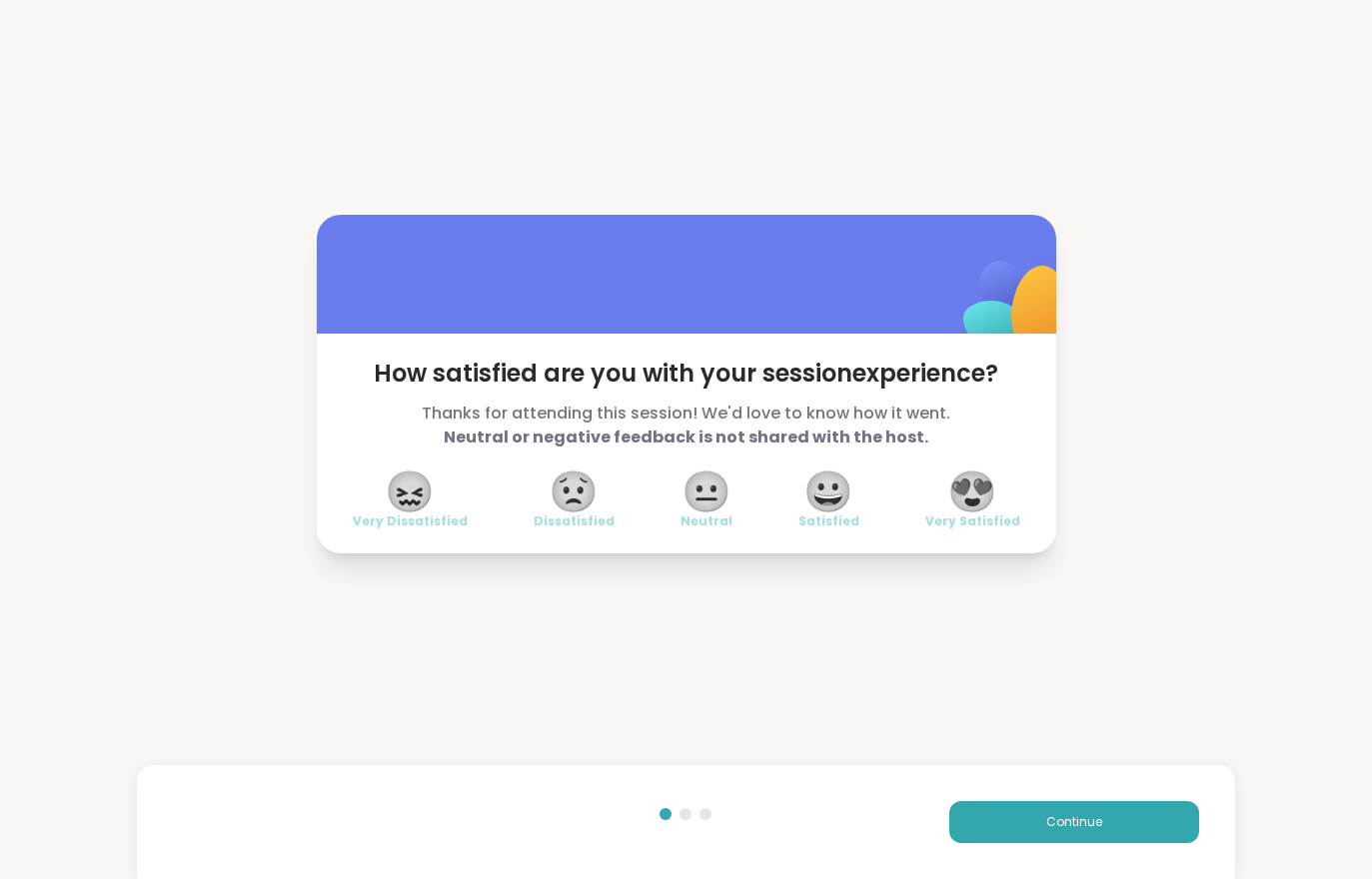 click on "Continue" at bounding box center (1074, 822) 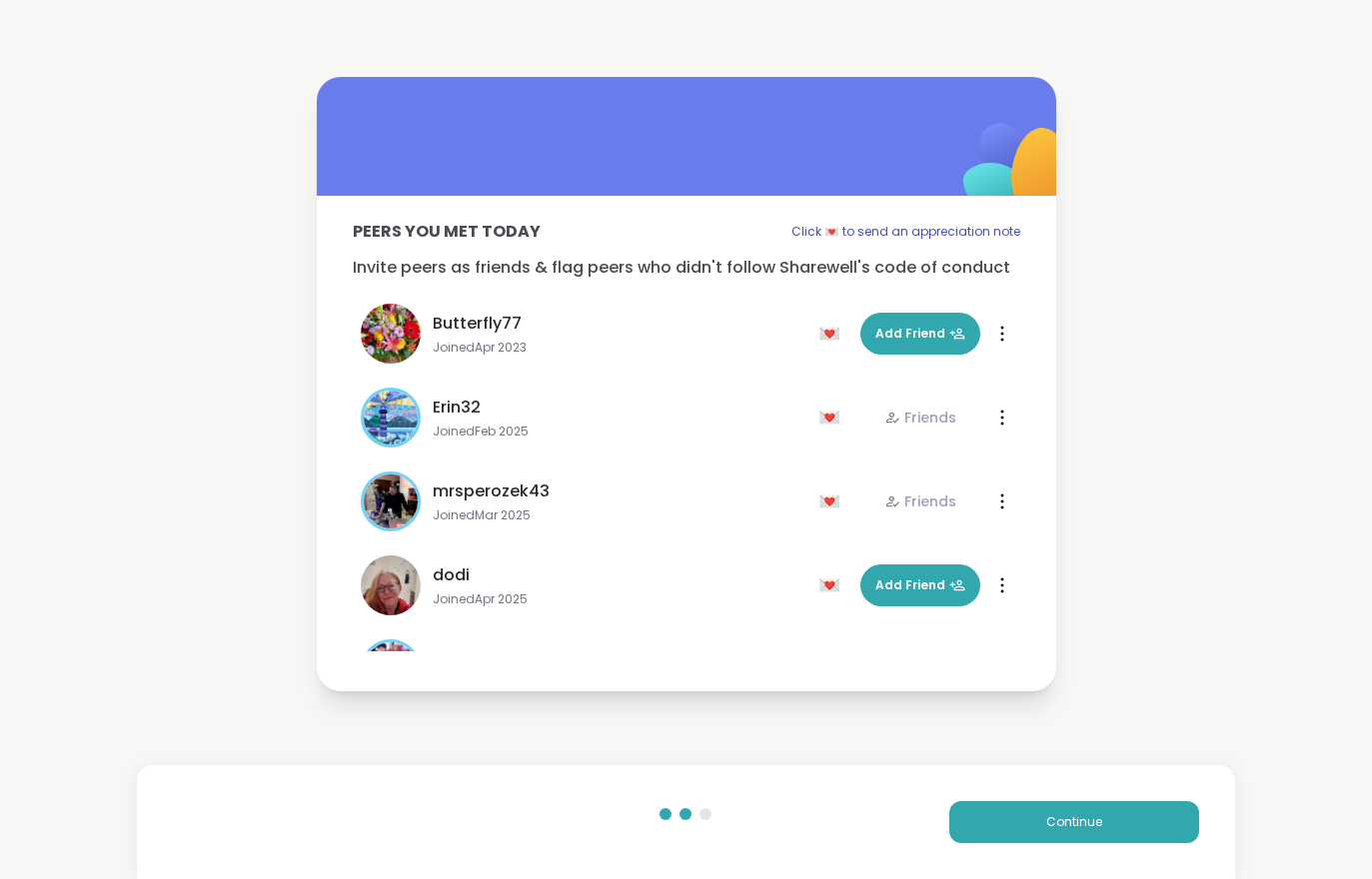 click on "Continue" at bounding box center (1074, 822) 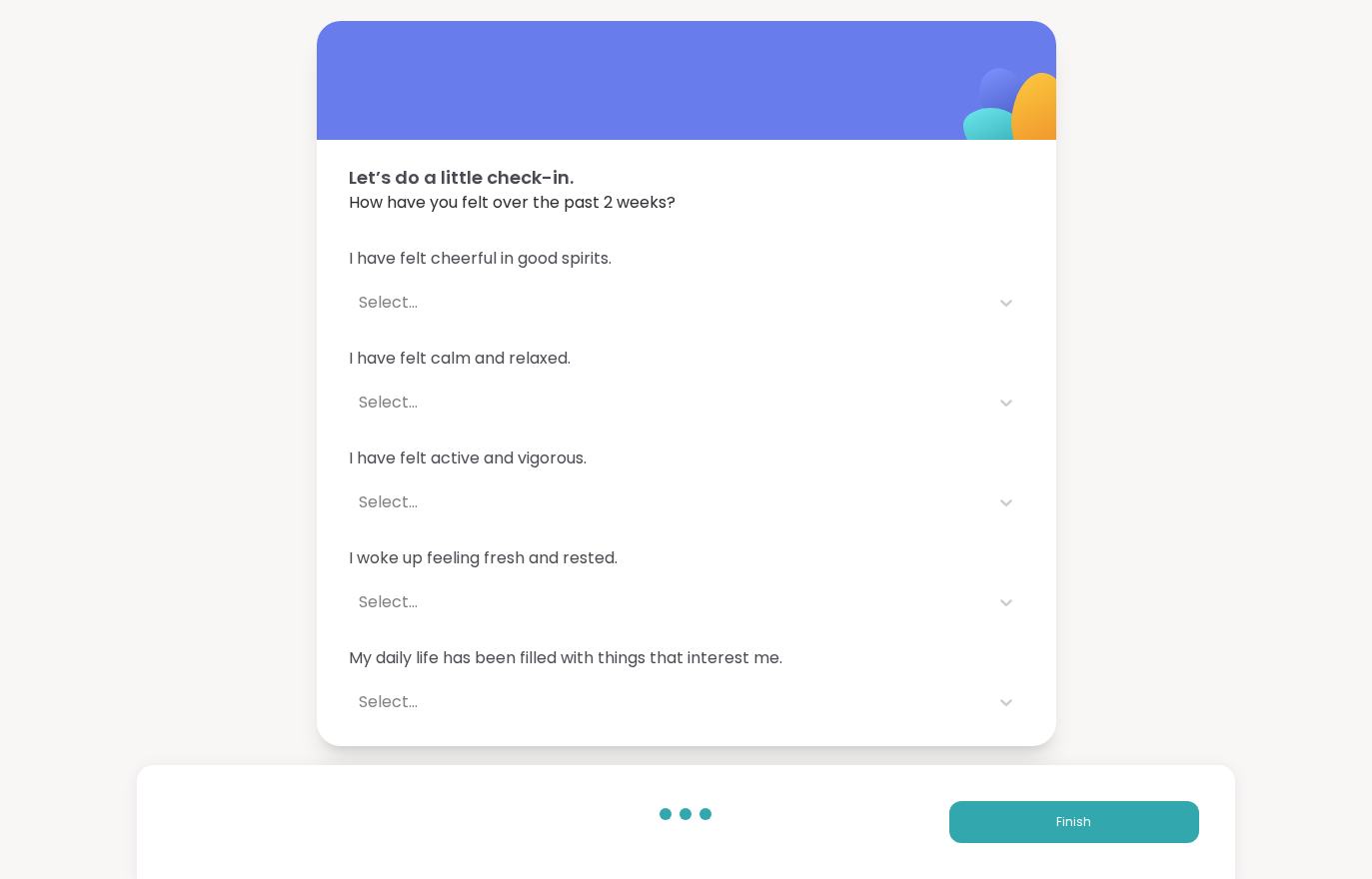 click on "Finish" at bounding box center [1073, 822] 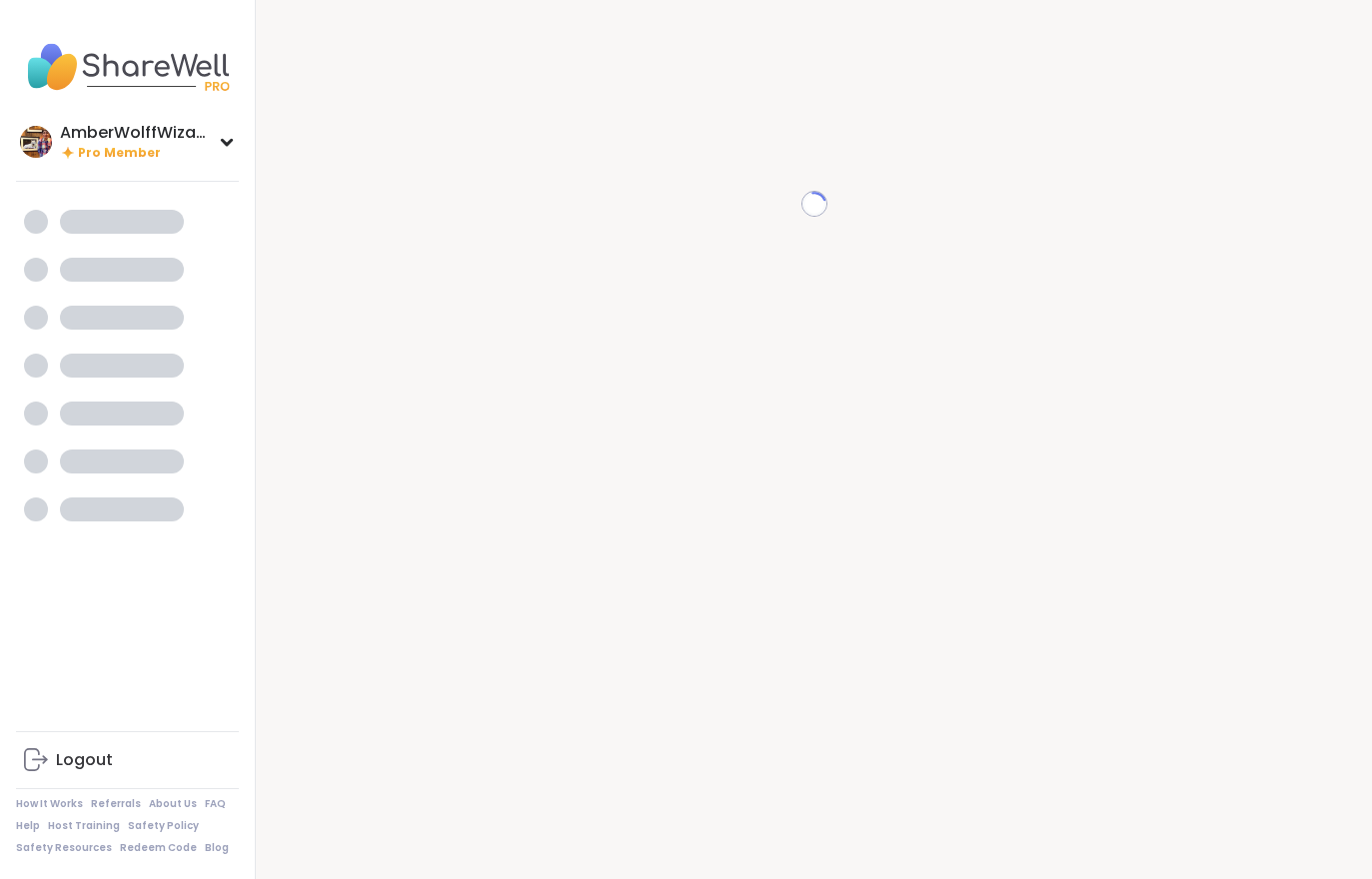 scroll, scrollTop: 0, scrollLeft: 0, axis: both 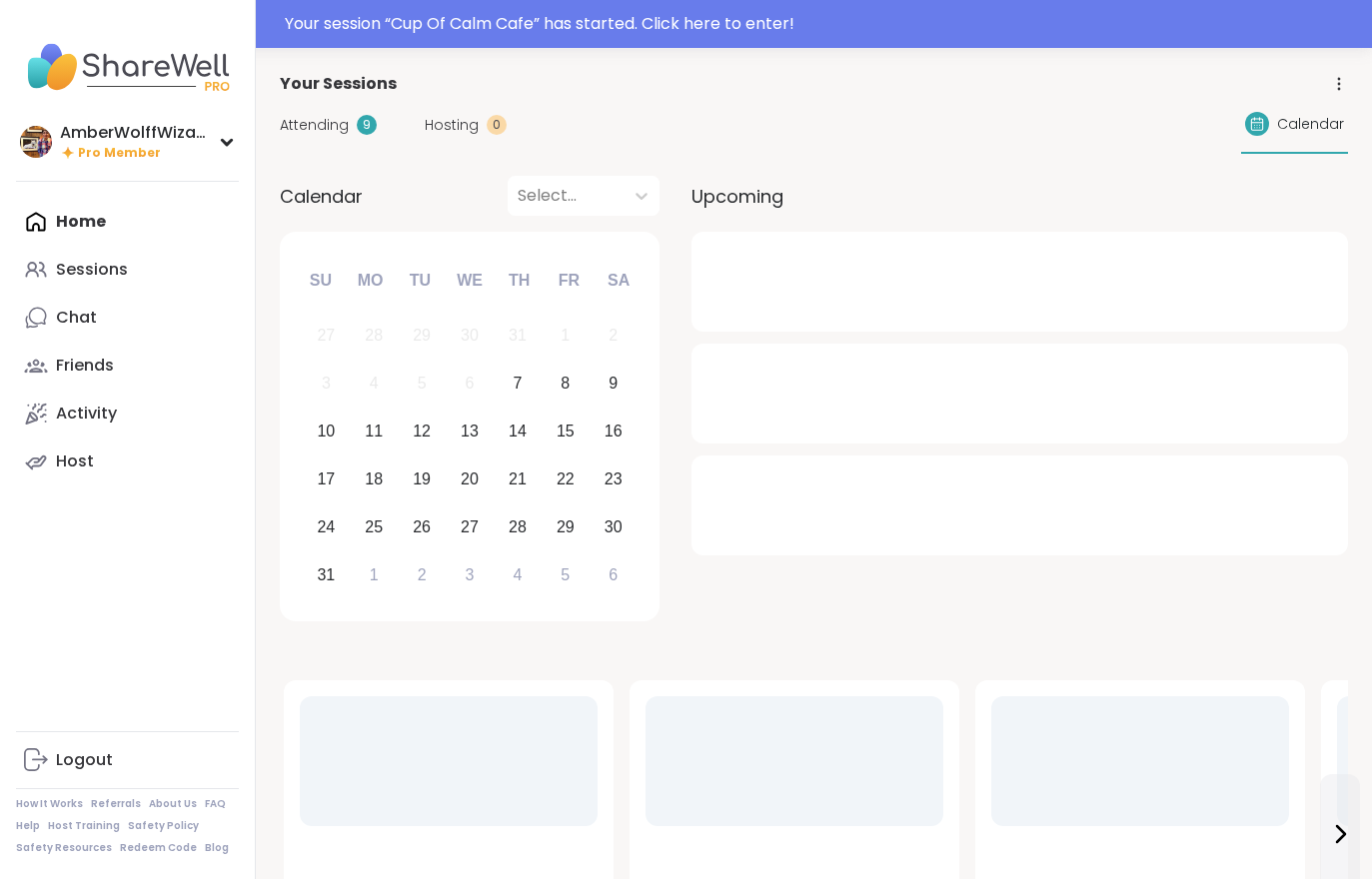 click on "Your session “ Cup Of Calm Cafe ” has started. Click here to enter!" at bounding box center (822, 24) 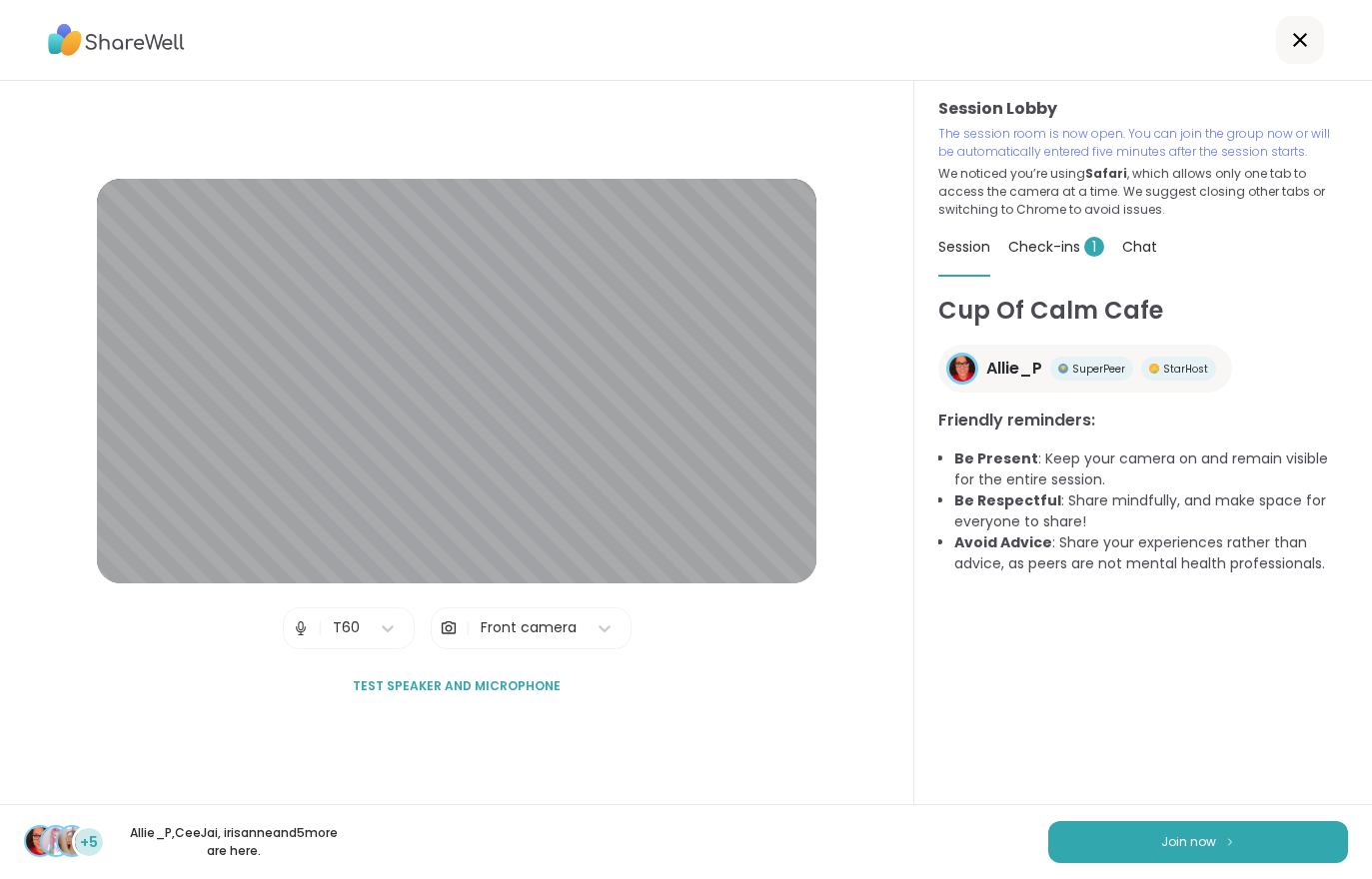 click on "Join now" at bounding box center [1198, 842] 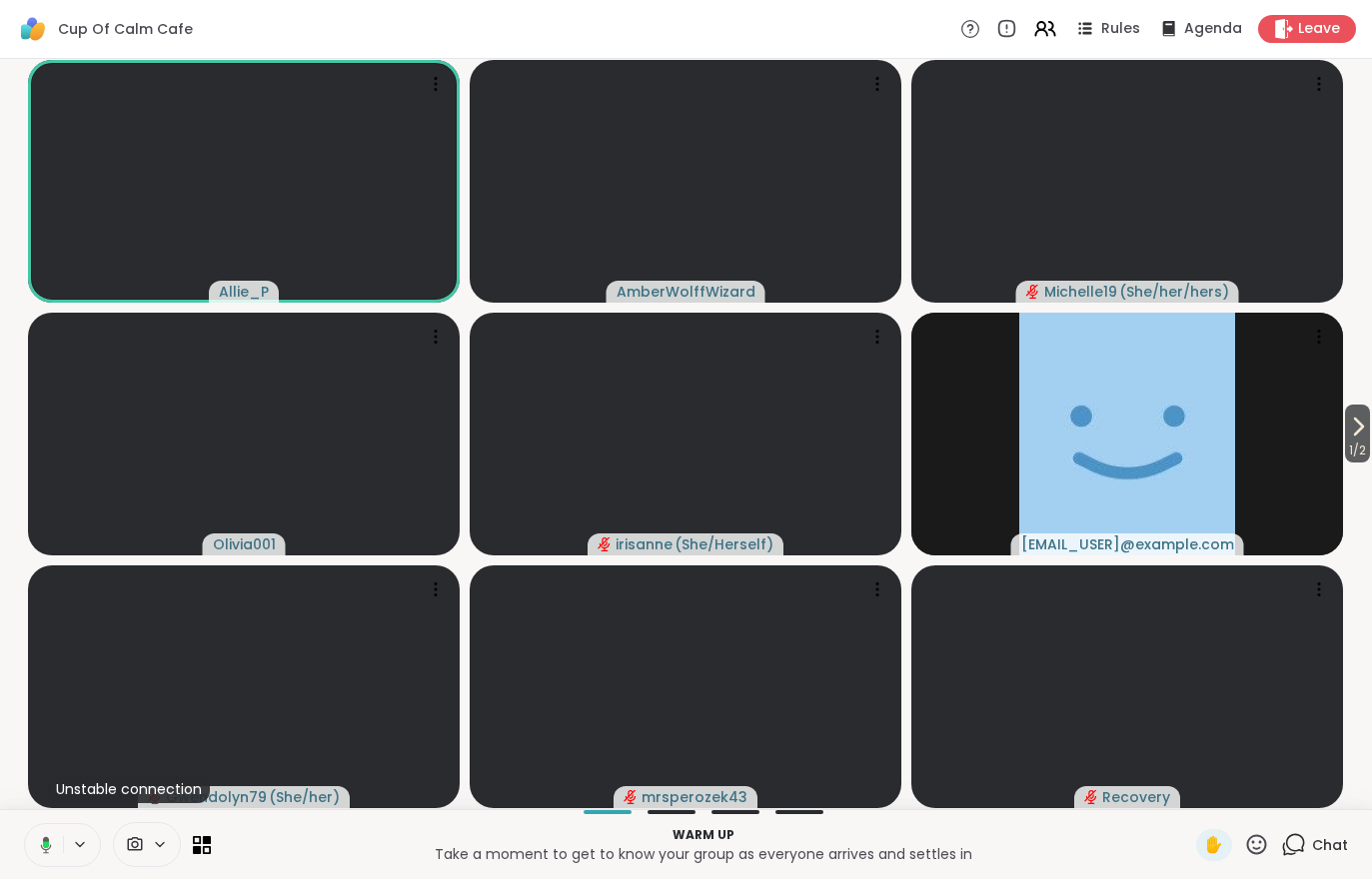 click 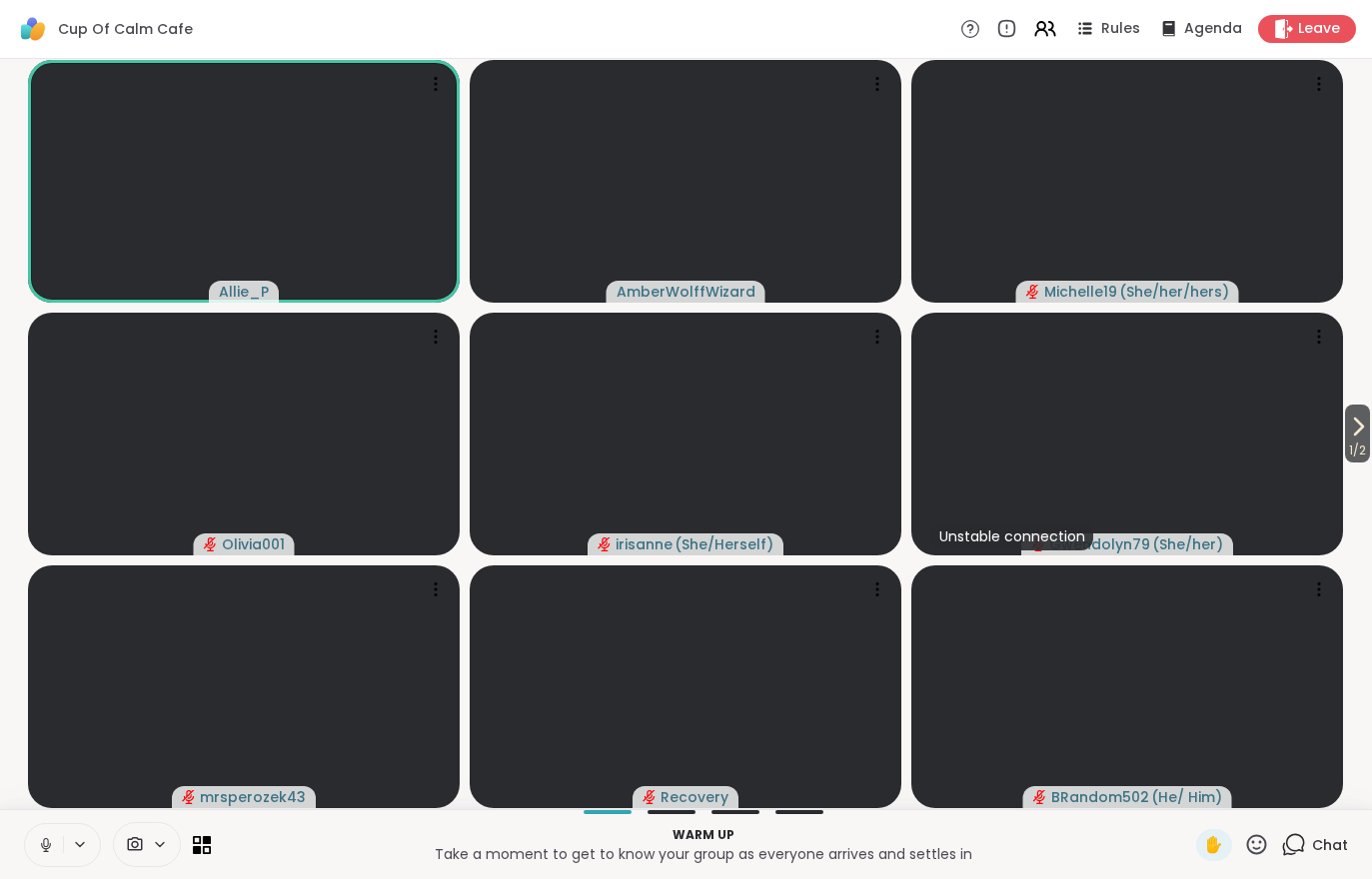 click on "1  /  2" at bounding box center (1357, 434) 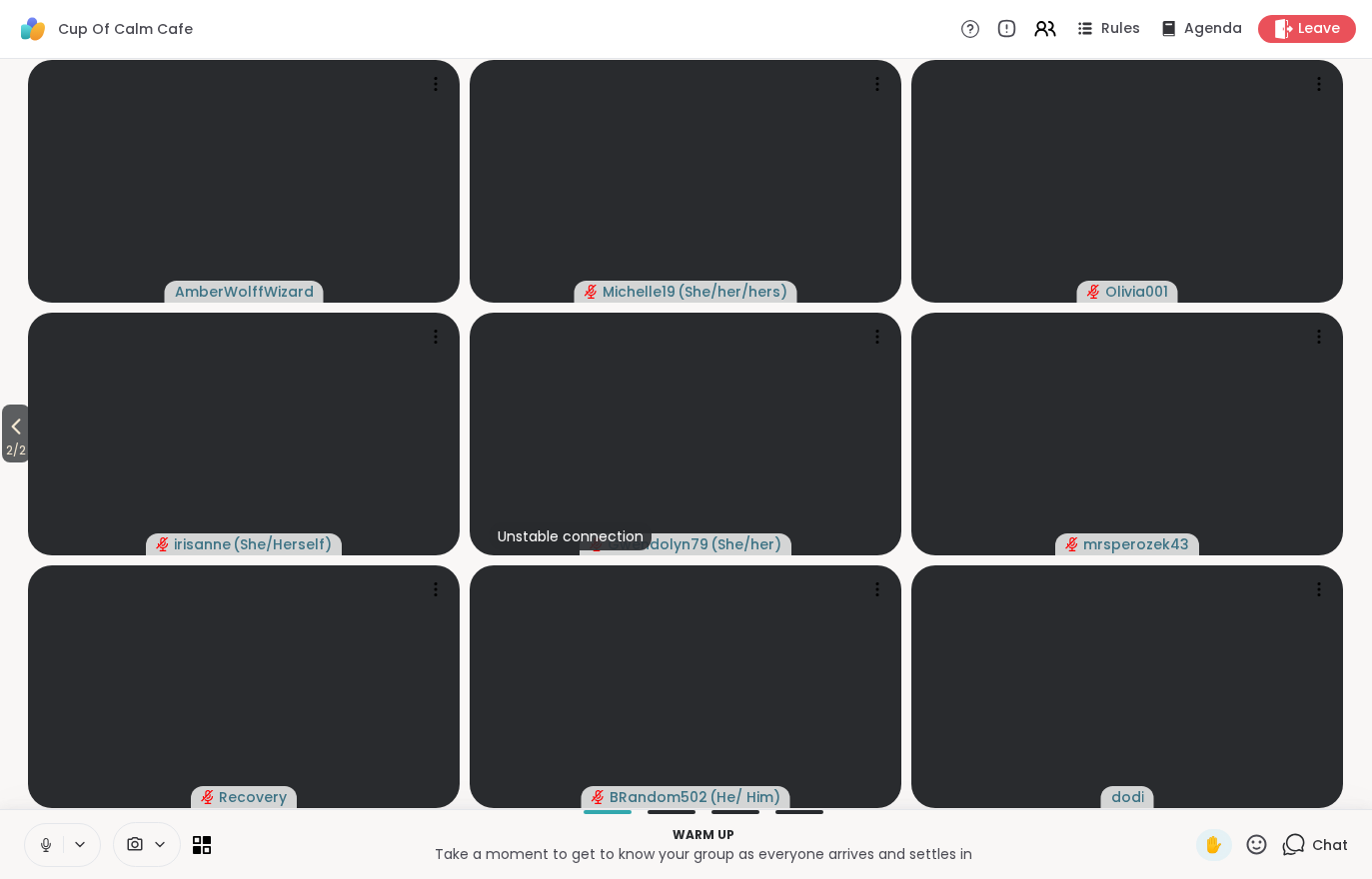 click 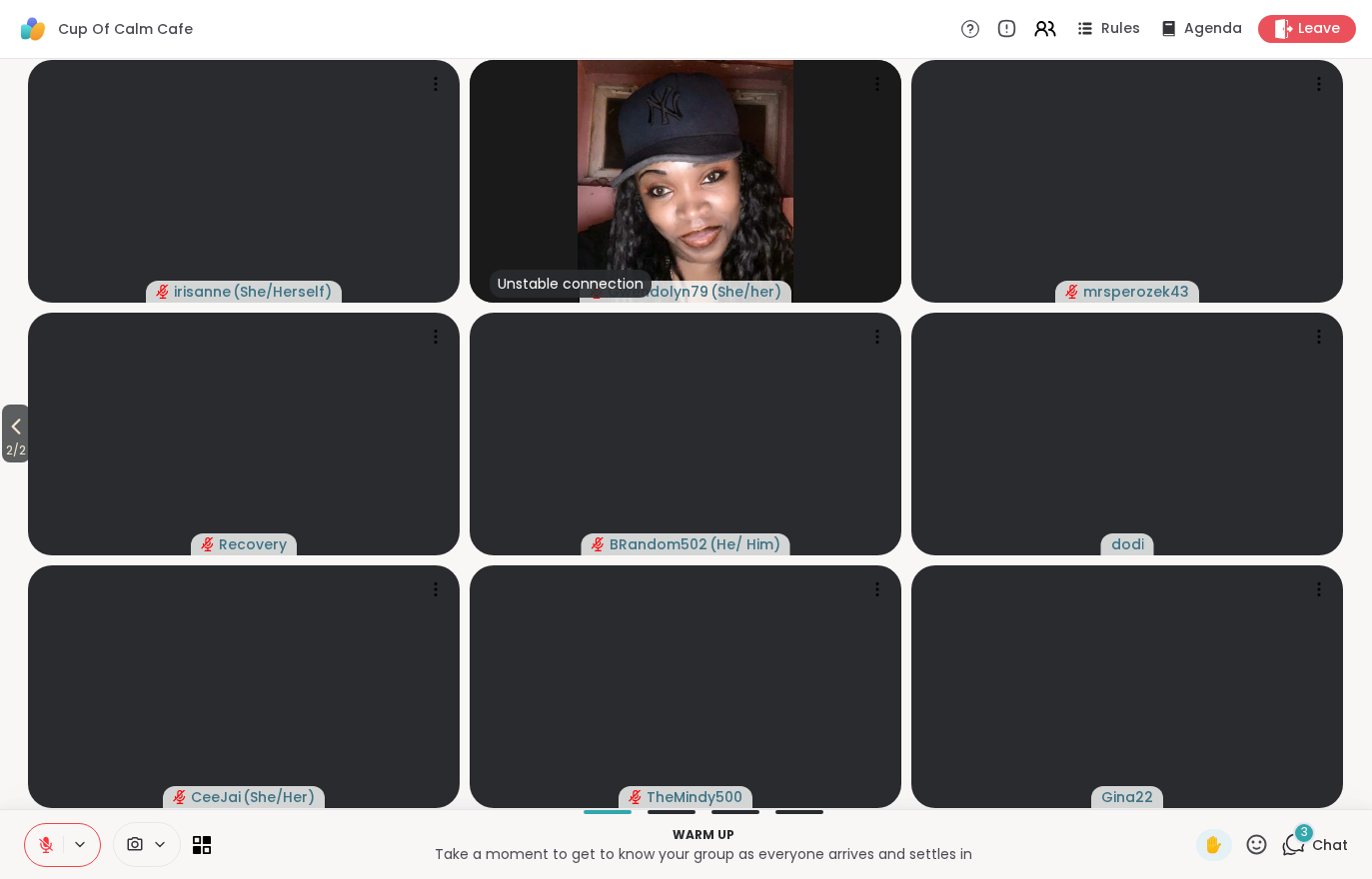 click at bounding box center (44, 845) 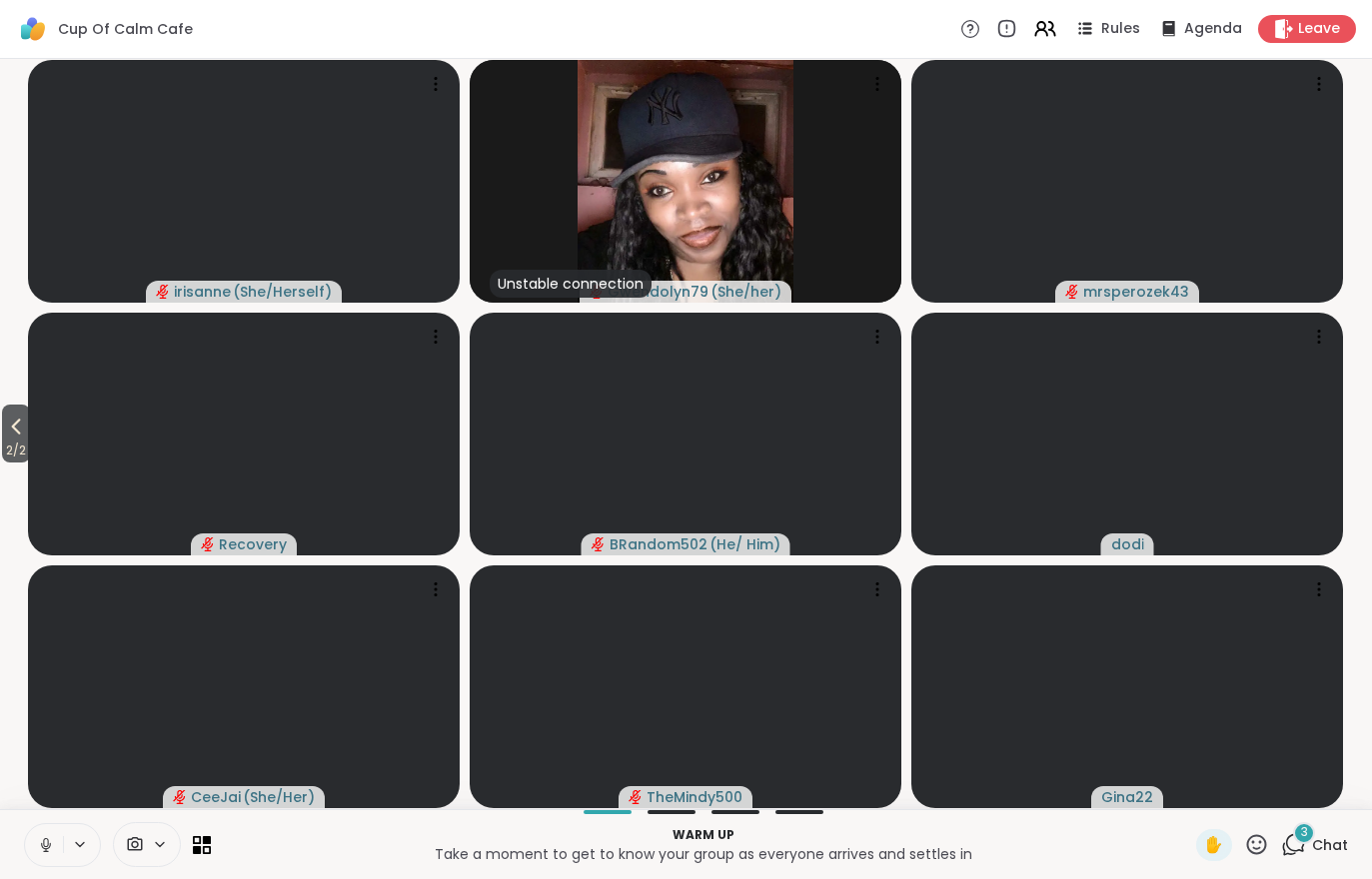 click on "2  /  2" at bounding box center [16, 450] 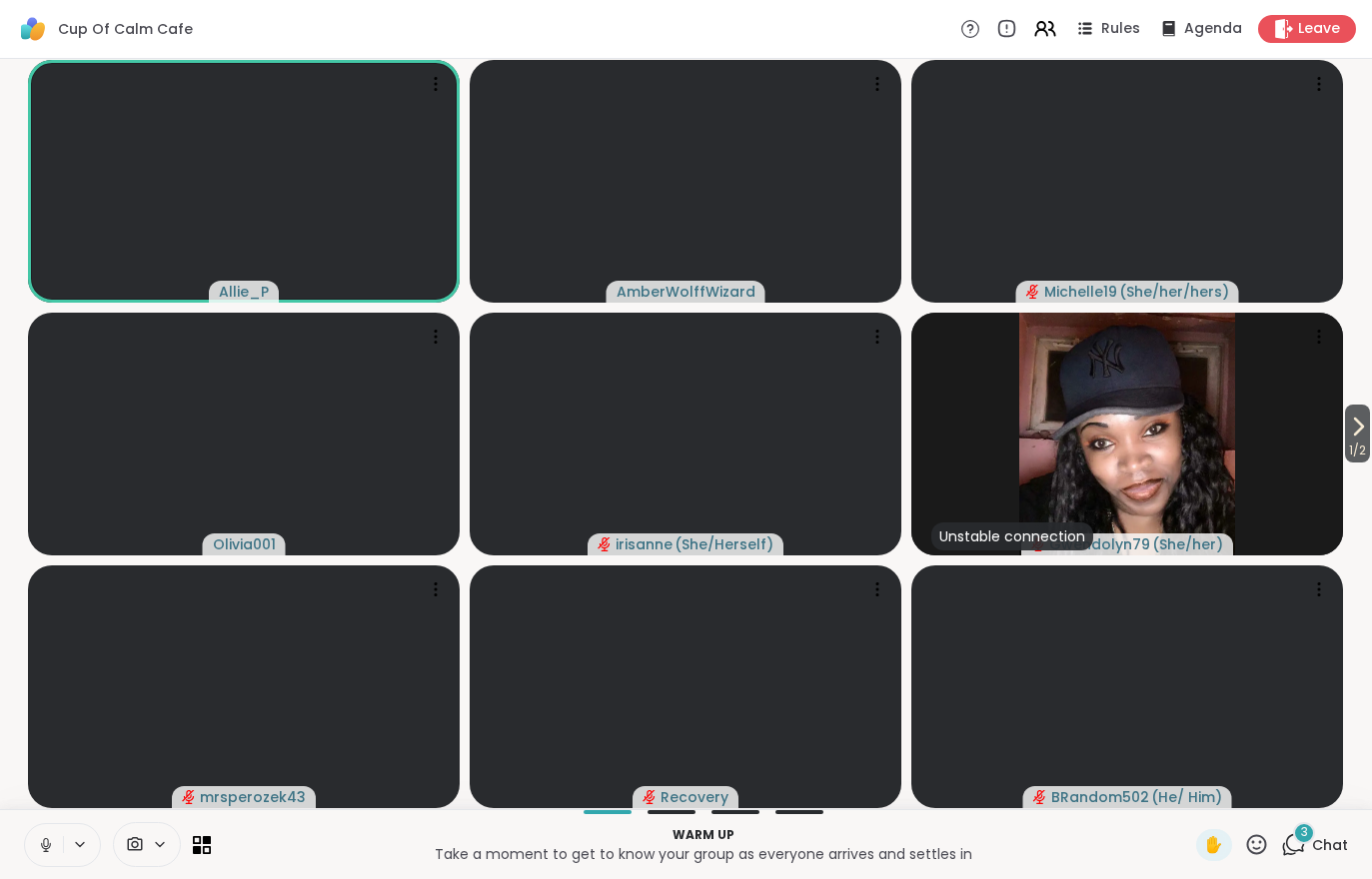 click on "1  /  2" at bounding box center (1357, 450) 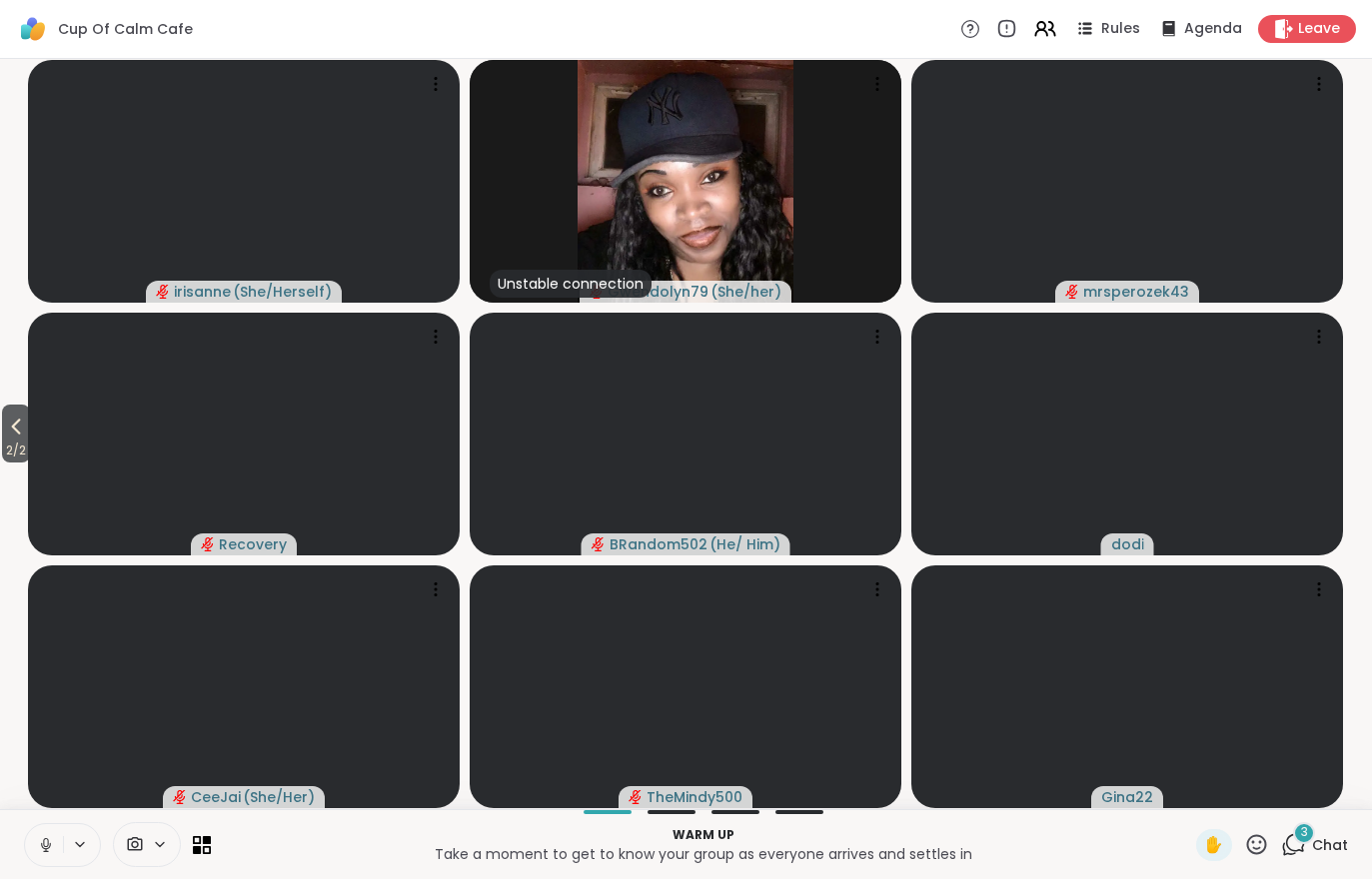 click at bounding box center (44, 845) 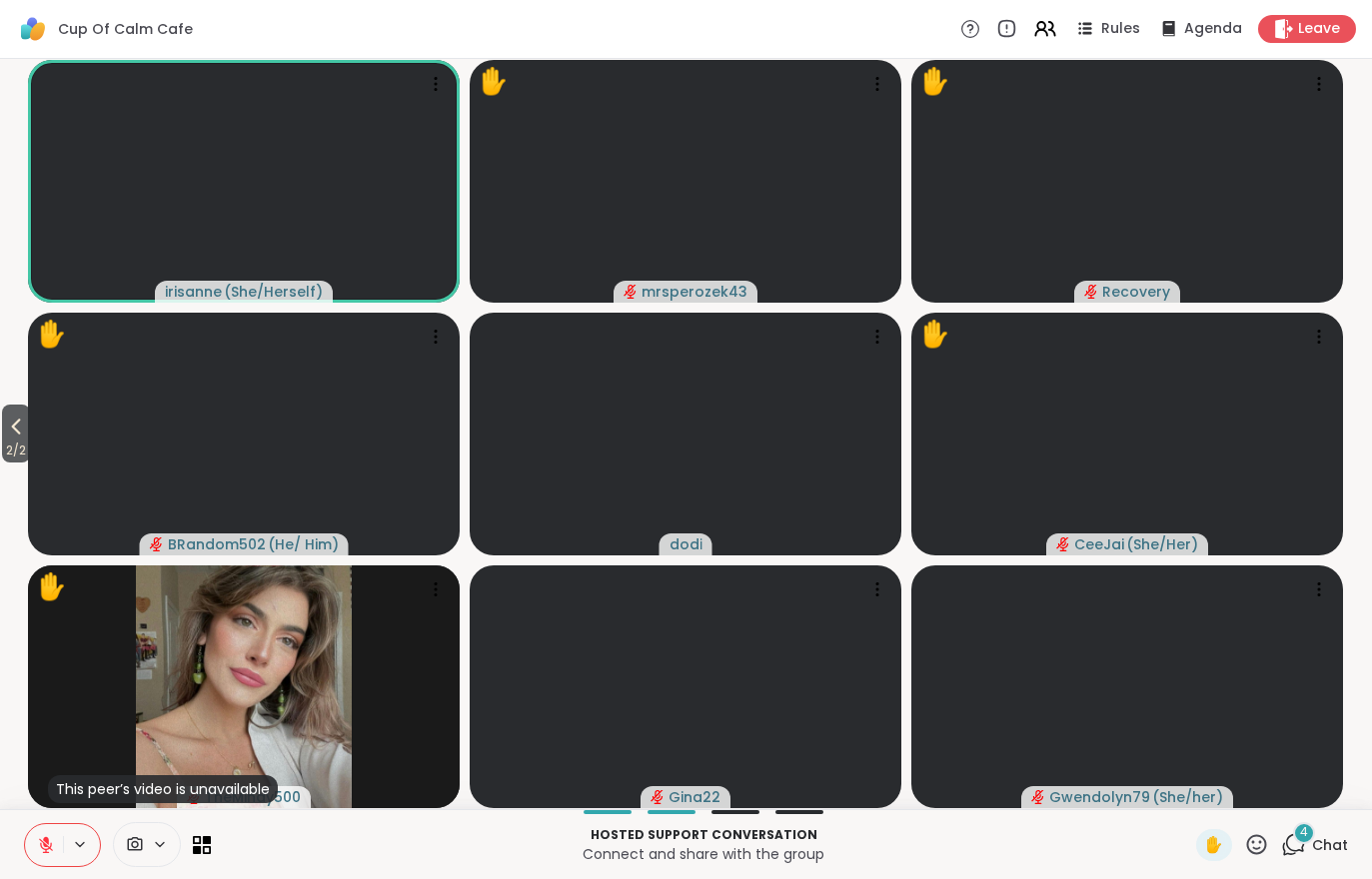 click on "4 Chat" at bounding box center (1314, 845) 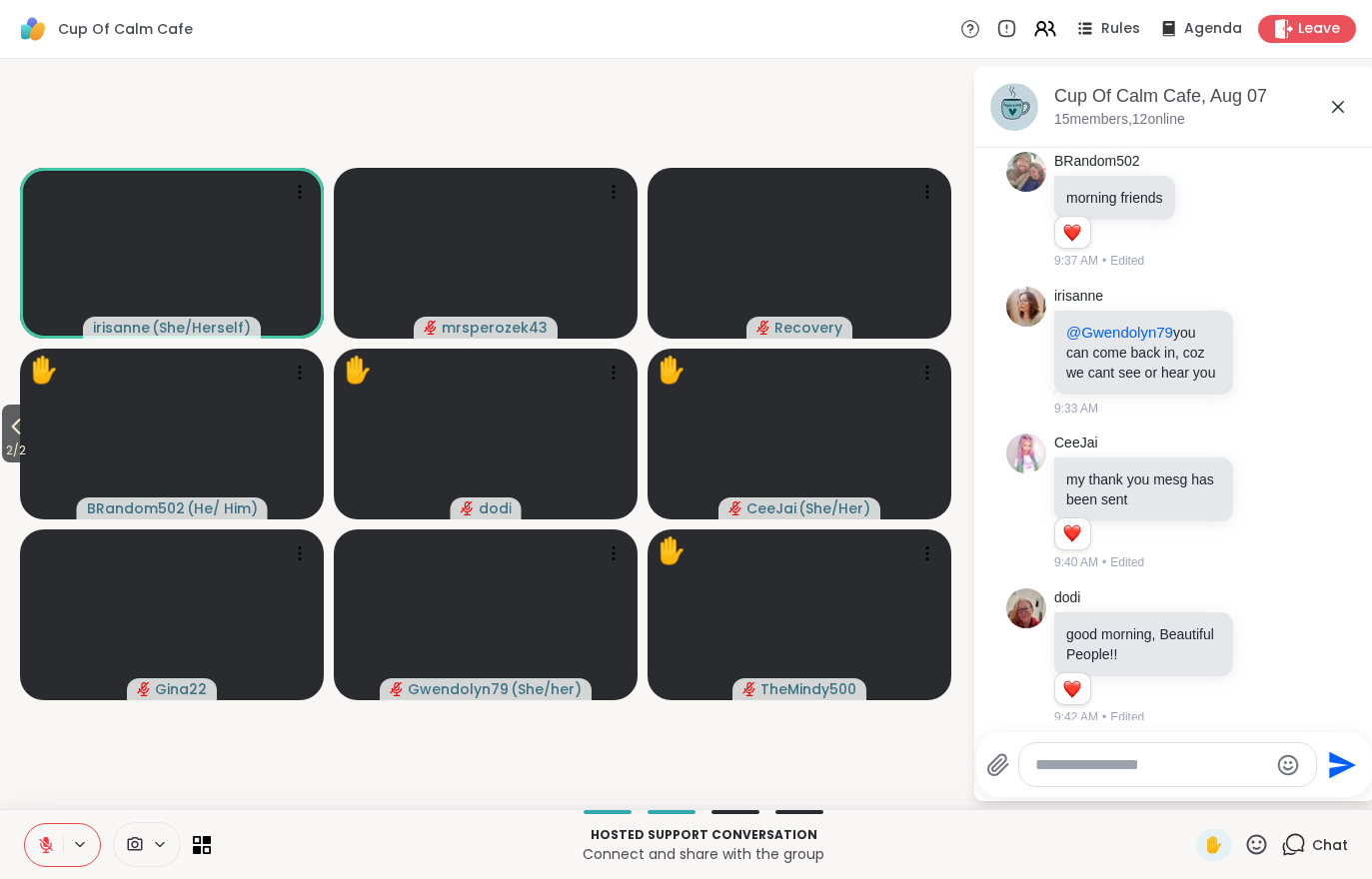 scroll, scrollTop: 2072, scrollLeft: 0, axis: vertical 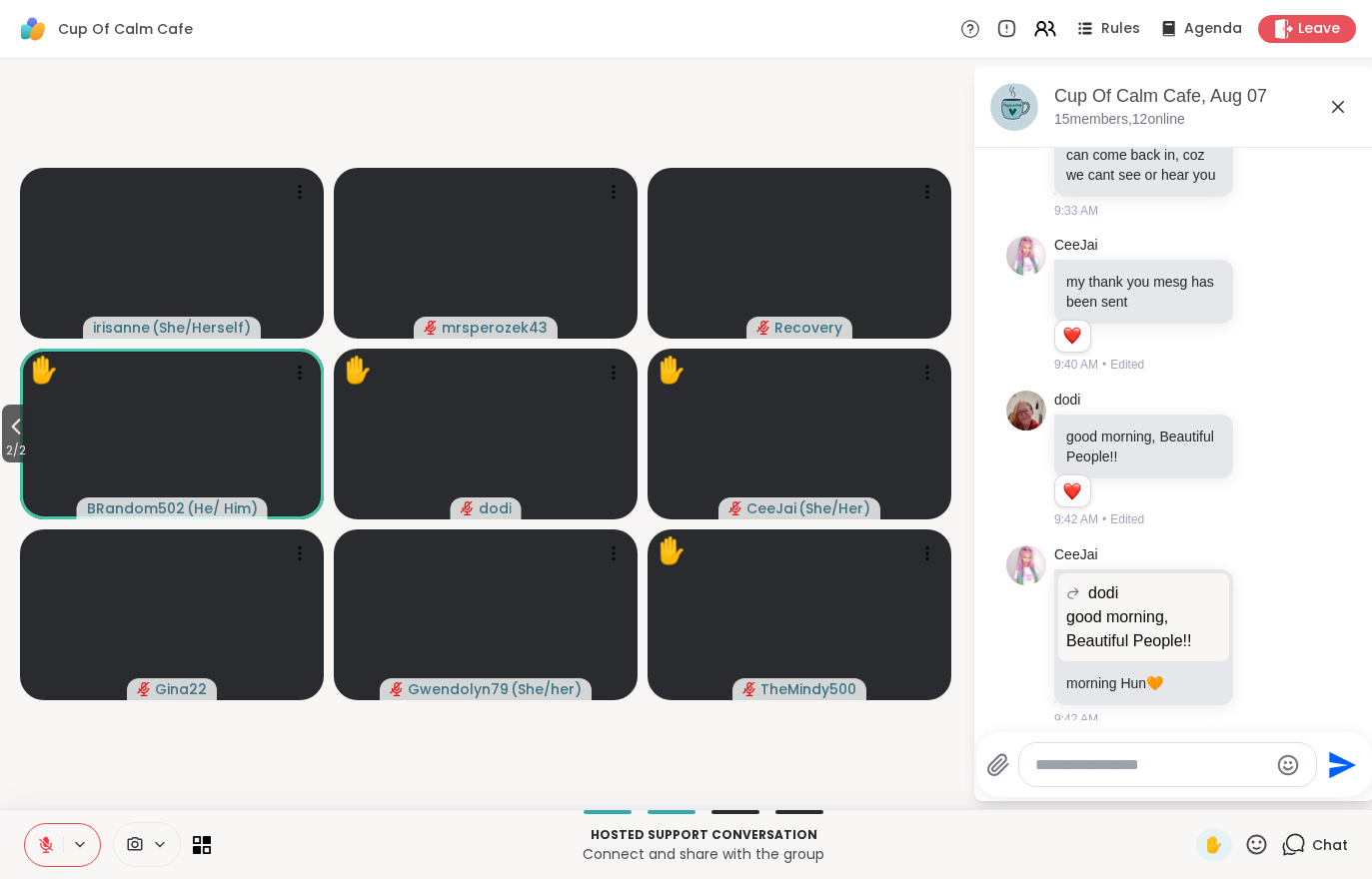 click 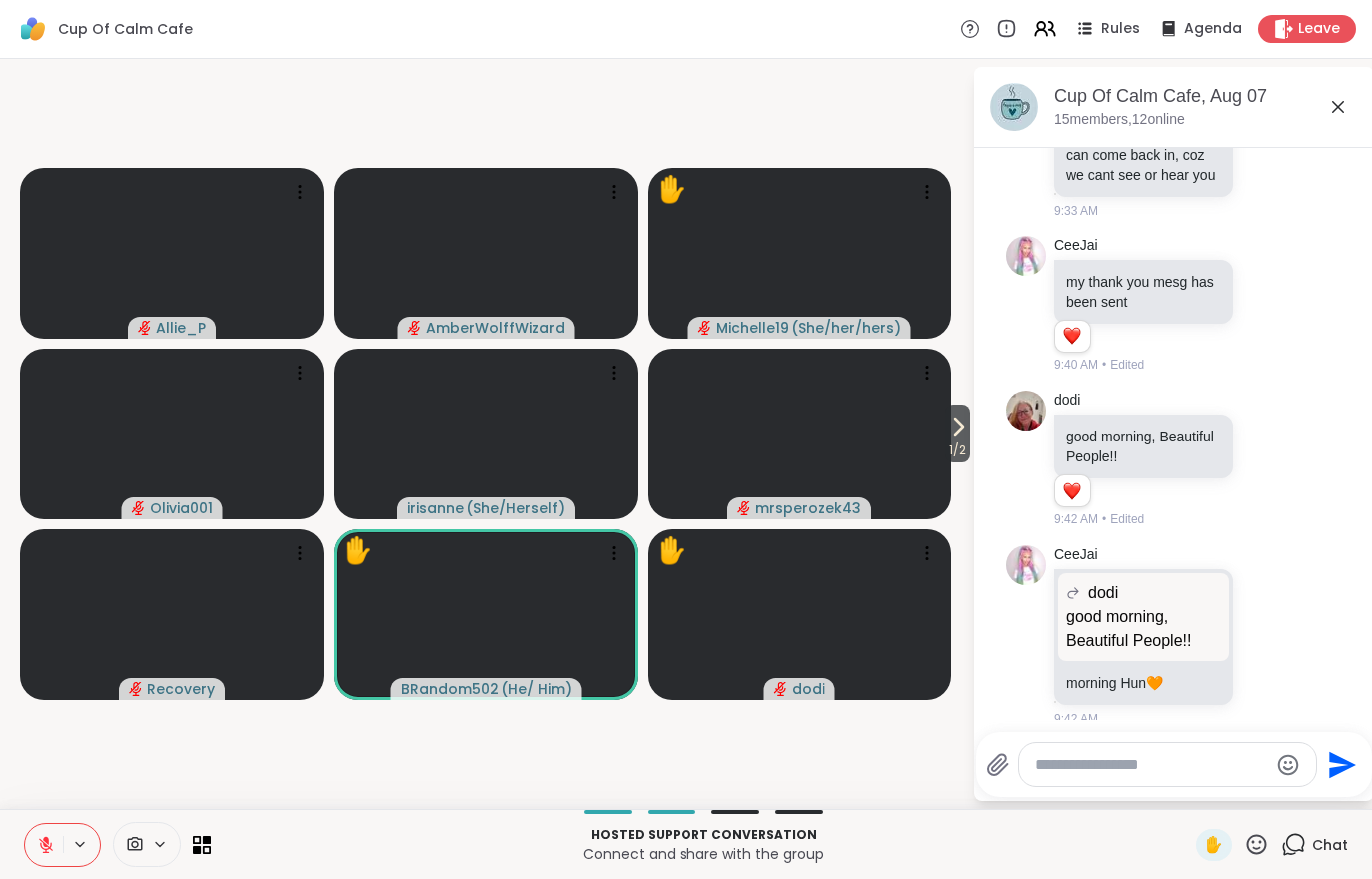 click on "1  /  2" at bounding box center (957, 434) 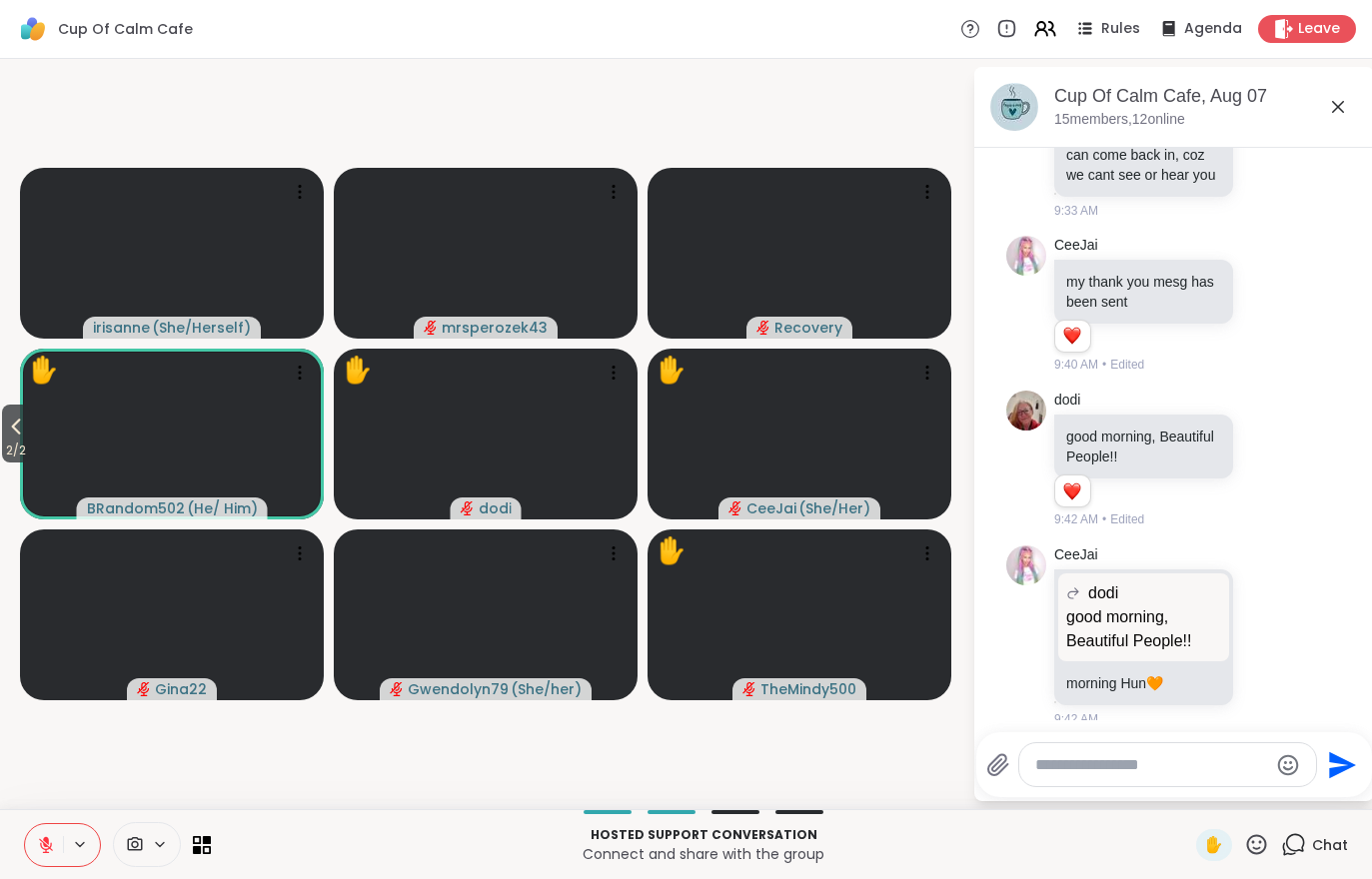 scroll, scrollTop: 2100, scrollLeft: 0, axis: vertical 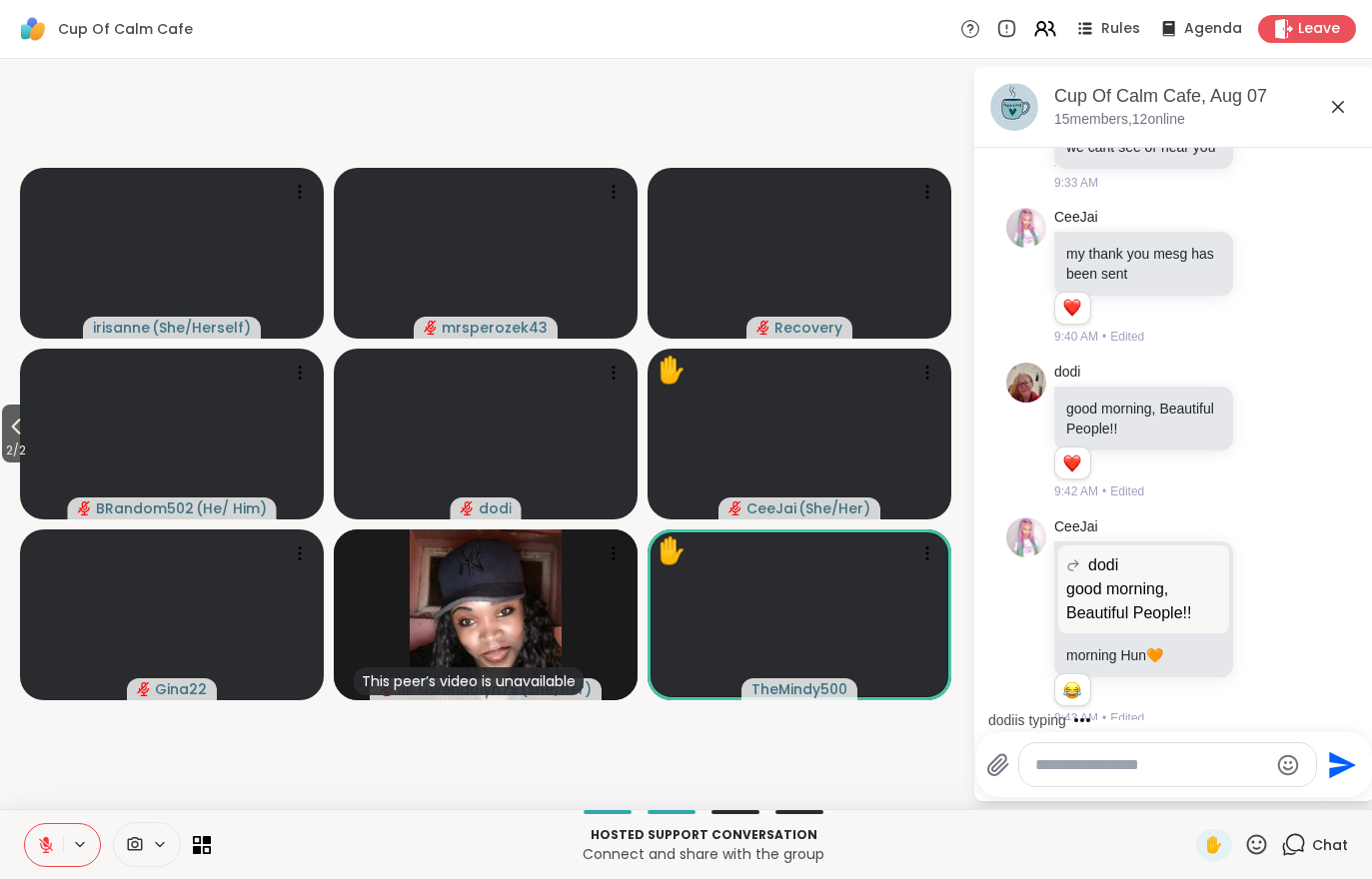 click at bounding box center (44, 845) 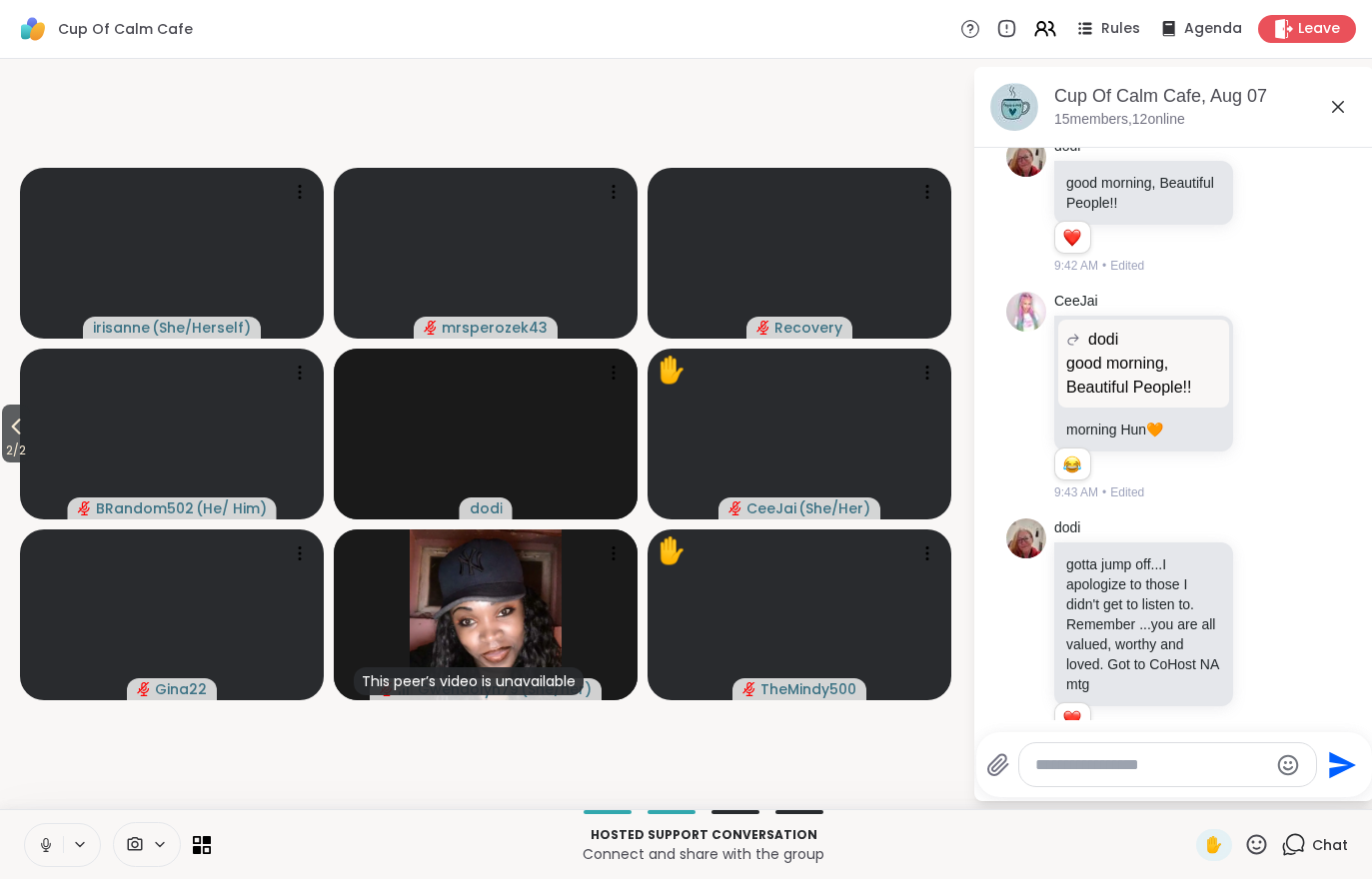 scroll, scrollTop: 2353, scrollLeft: 0, axis: vertical 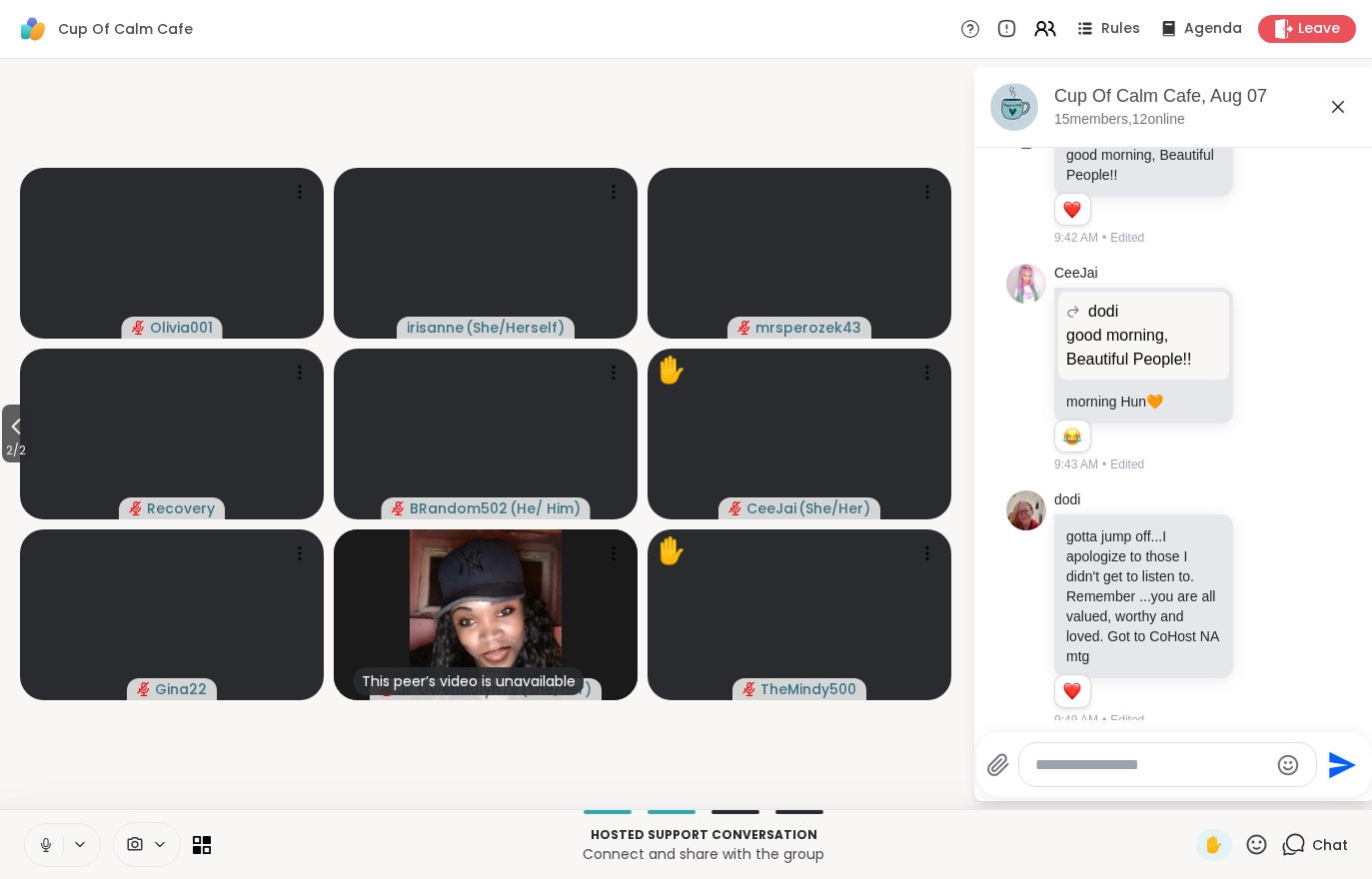 click on "✋" at bounding box center (1214, 845) 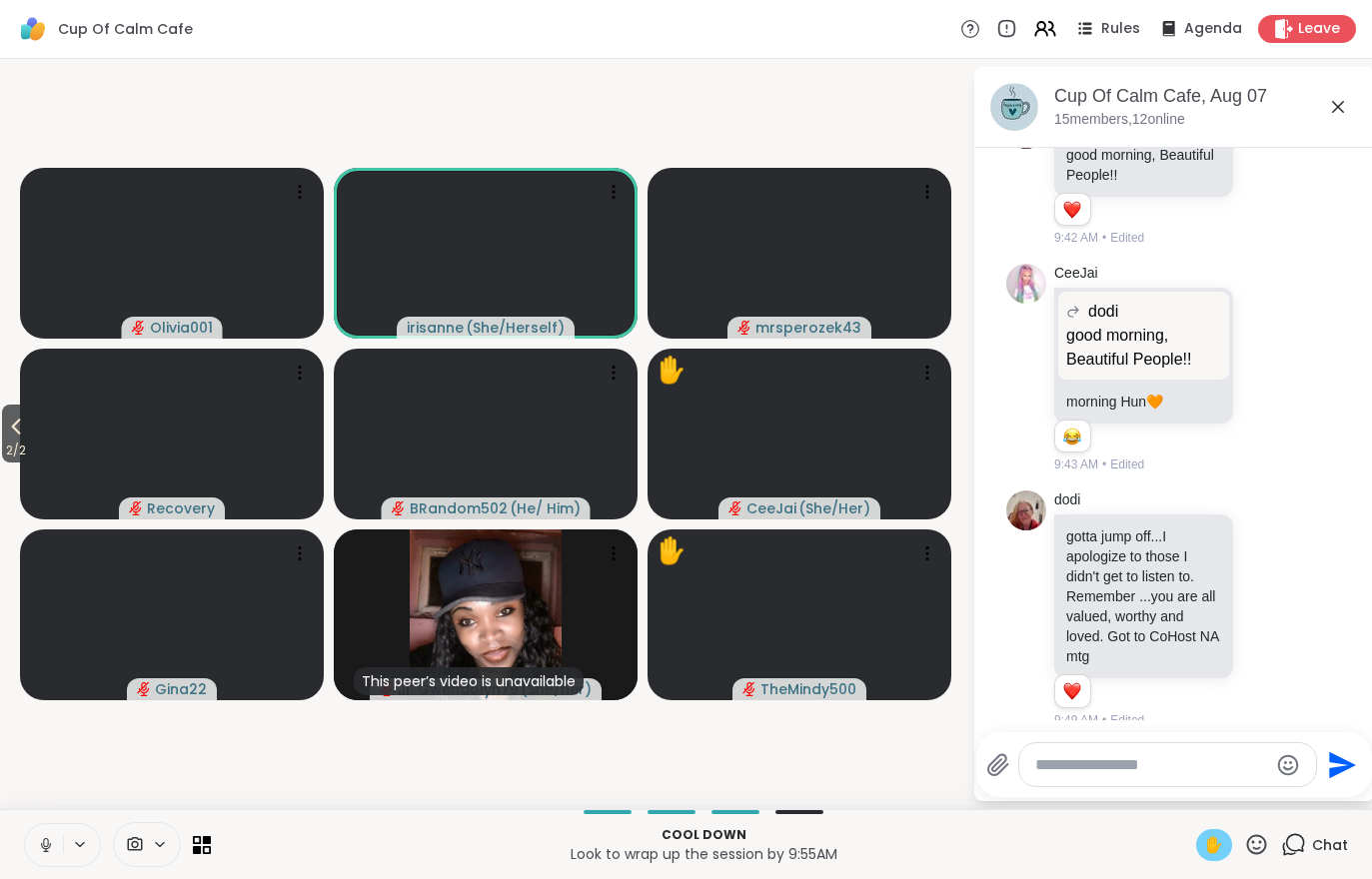 click 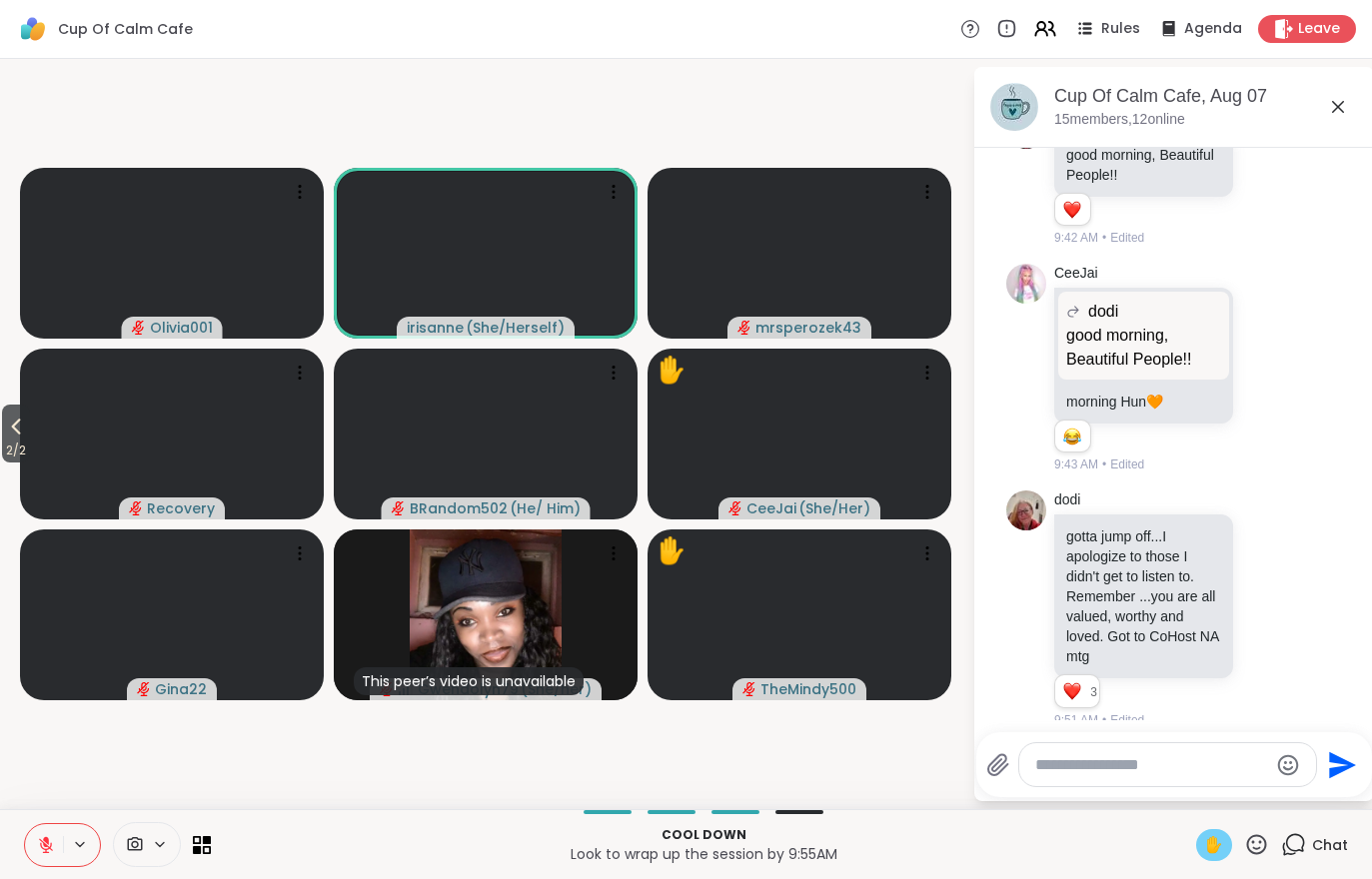 click on "2  /  2" at bounding box center (16, 450) 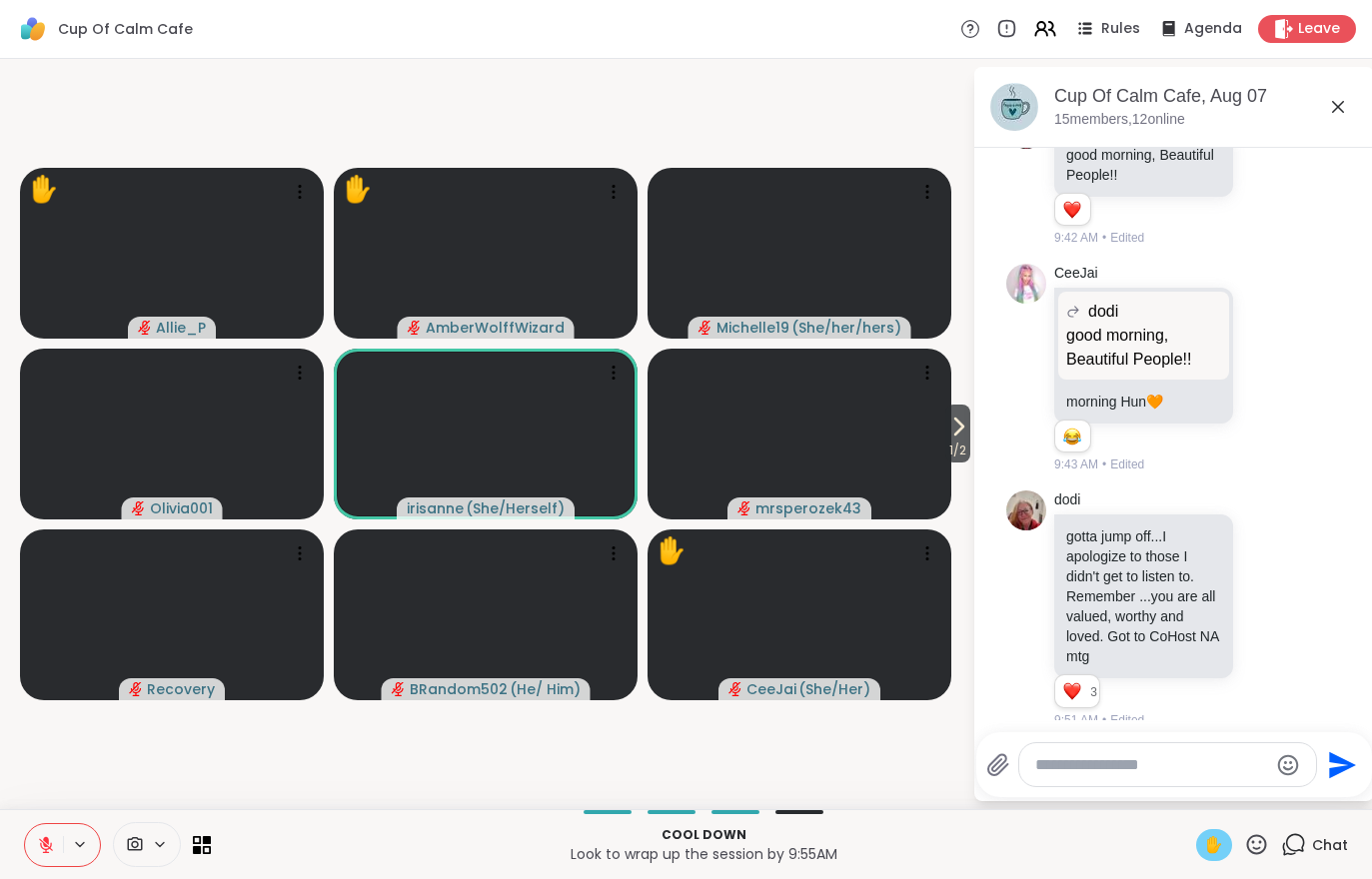 click 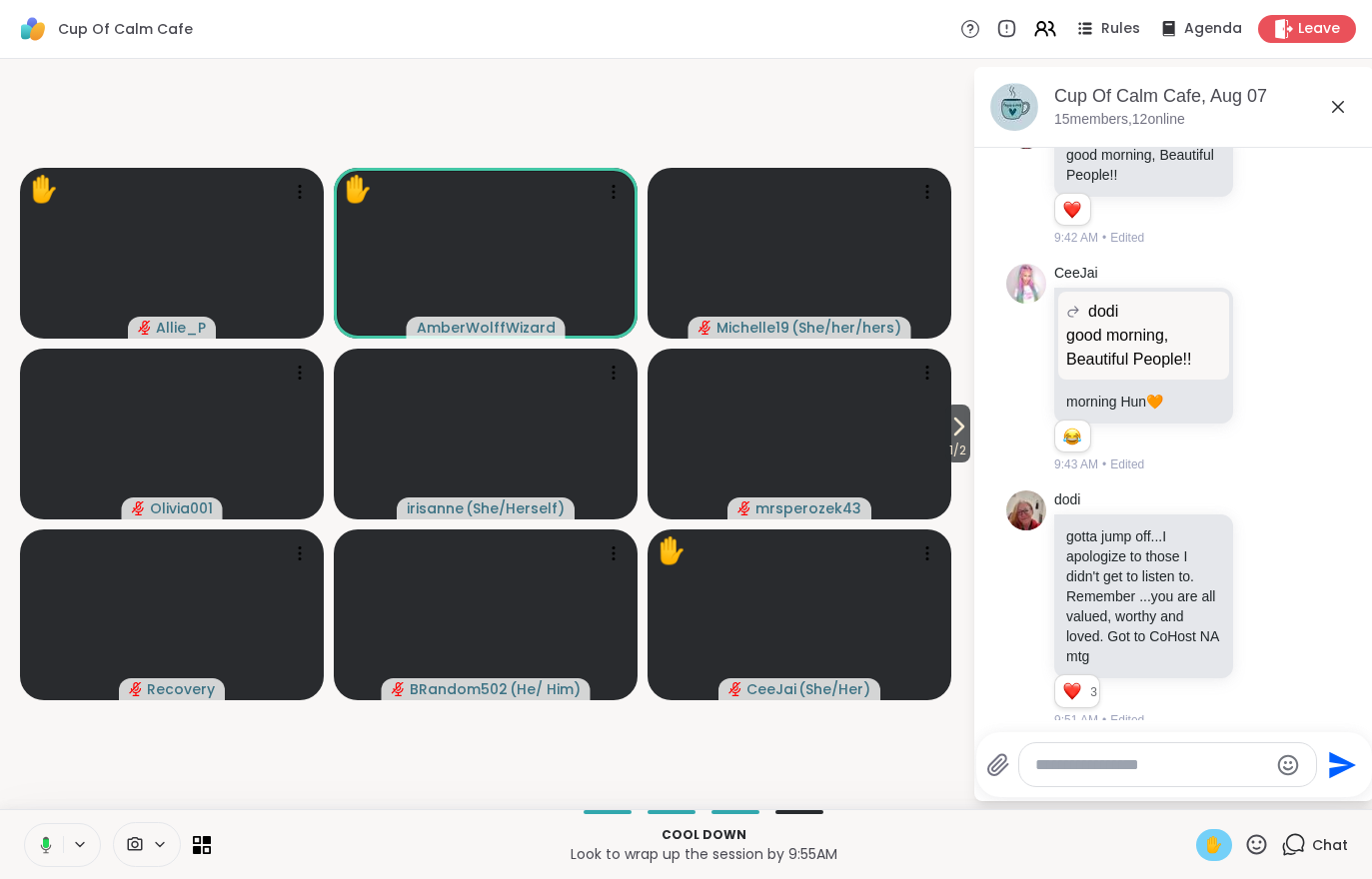 click on "1  /  2" at bounding box center [957, 450] 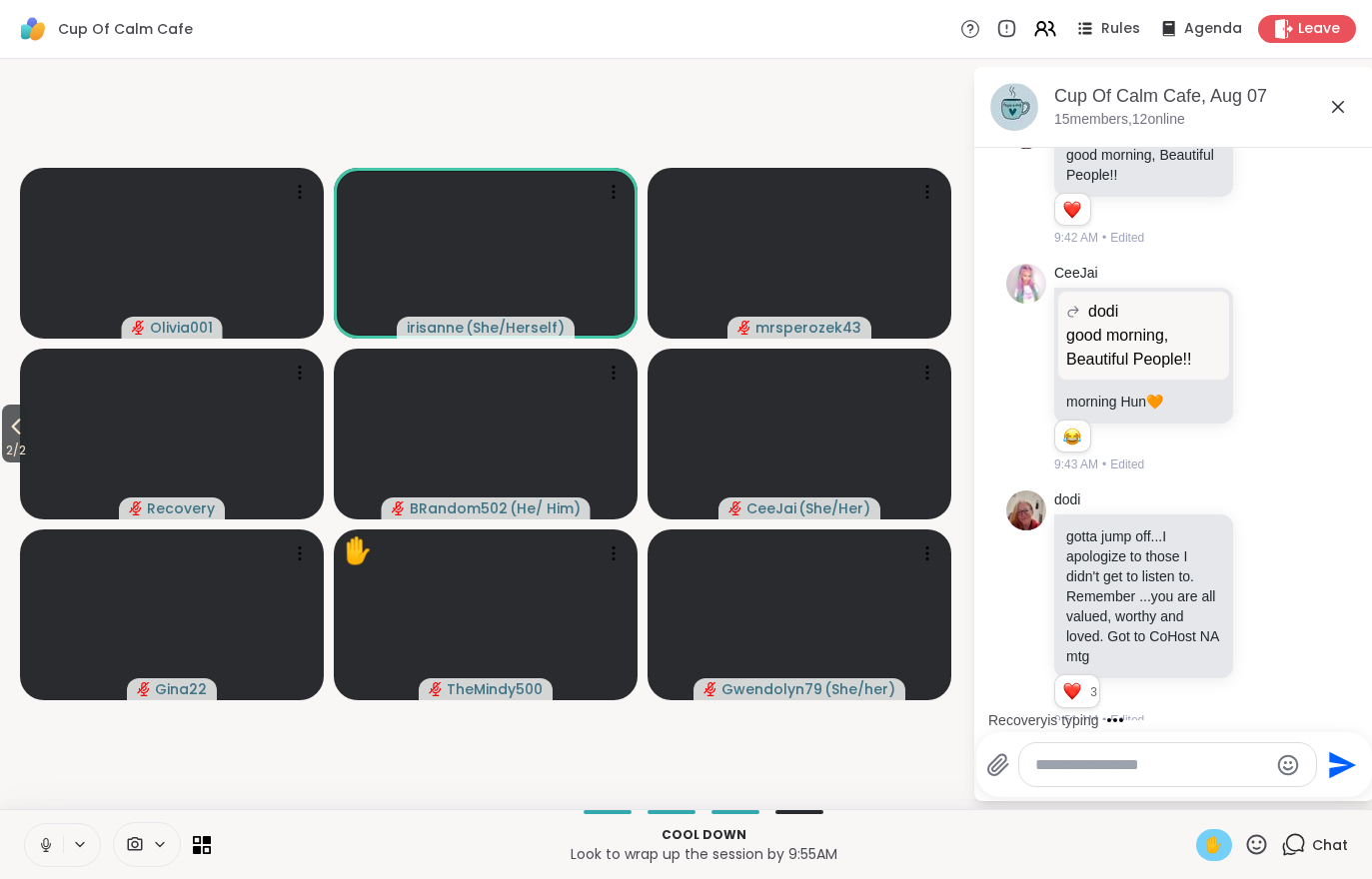 scroll, scrollTop: 2479, scrollLeft: 0, axis: vertical 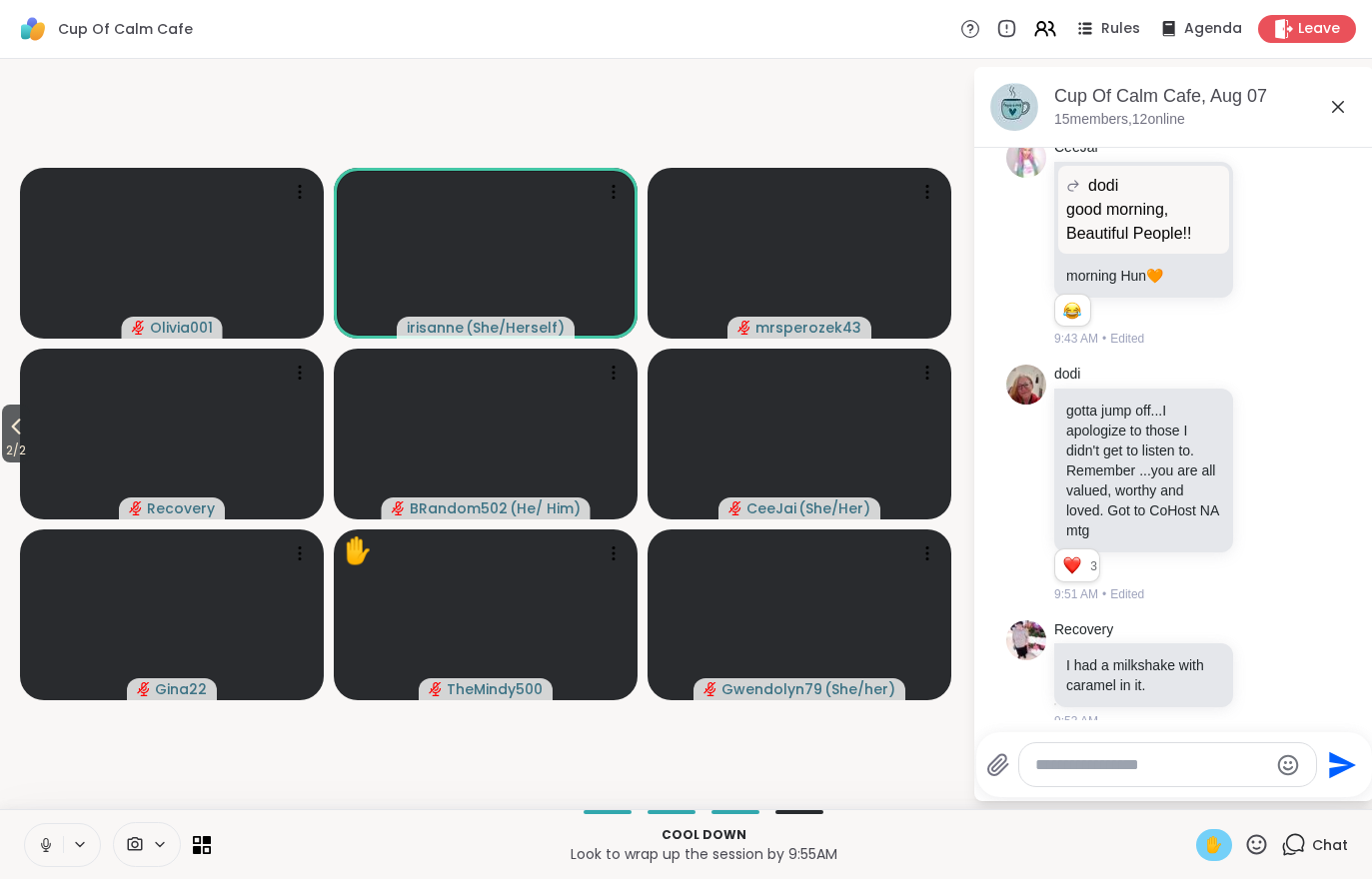 click on "Cool down Look to wrap up the session by 9:55AM ✋ Chat" at bounding box center [686, 844] 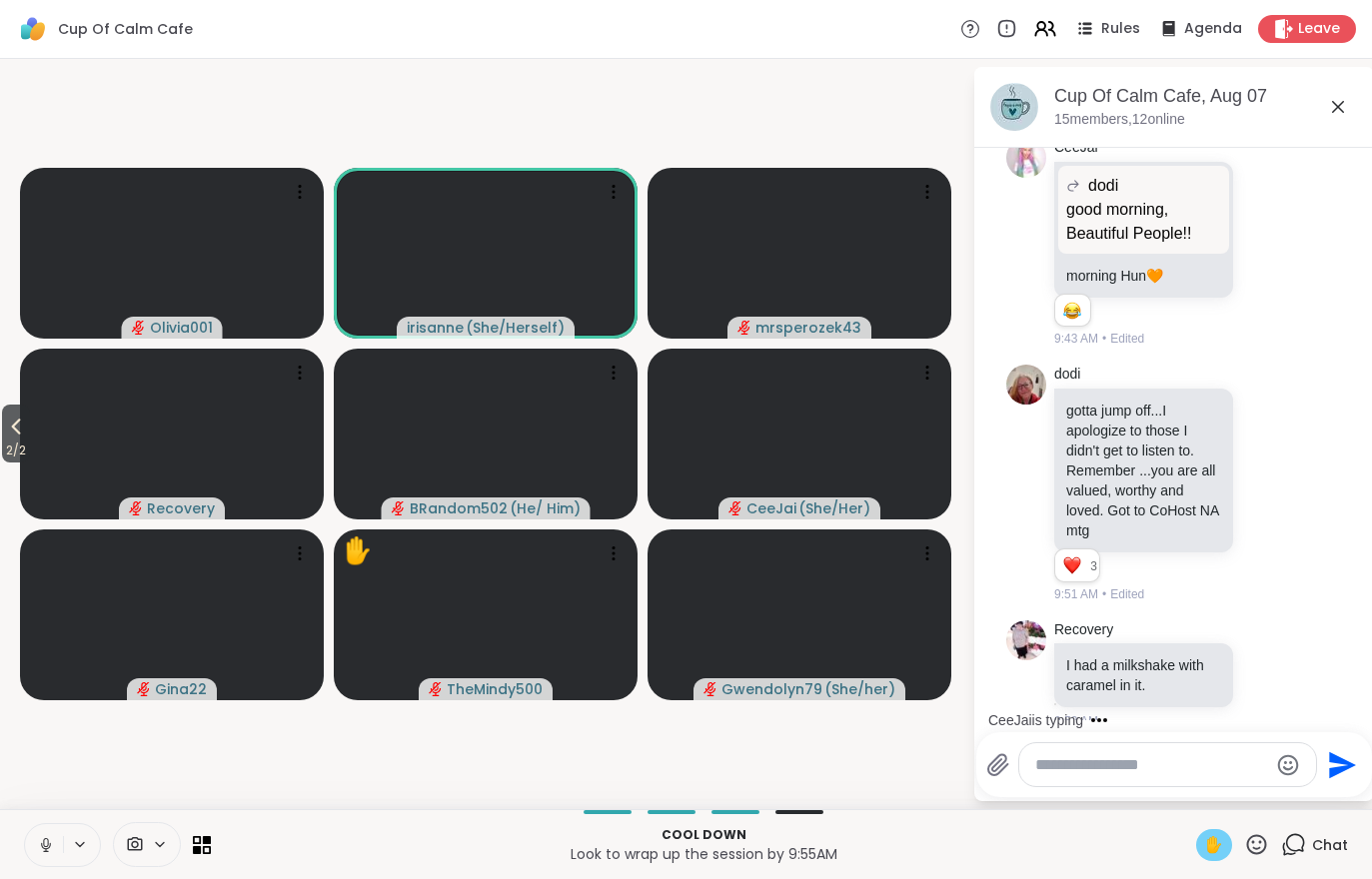 click at bounding box center (44, 845) 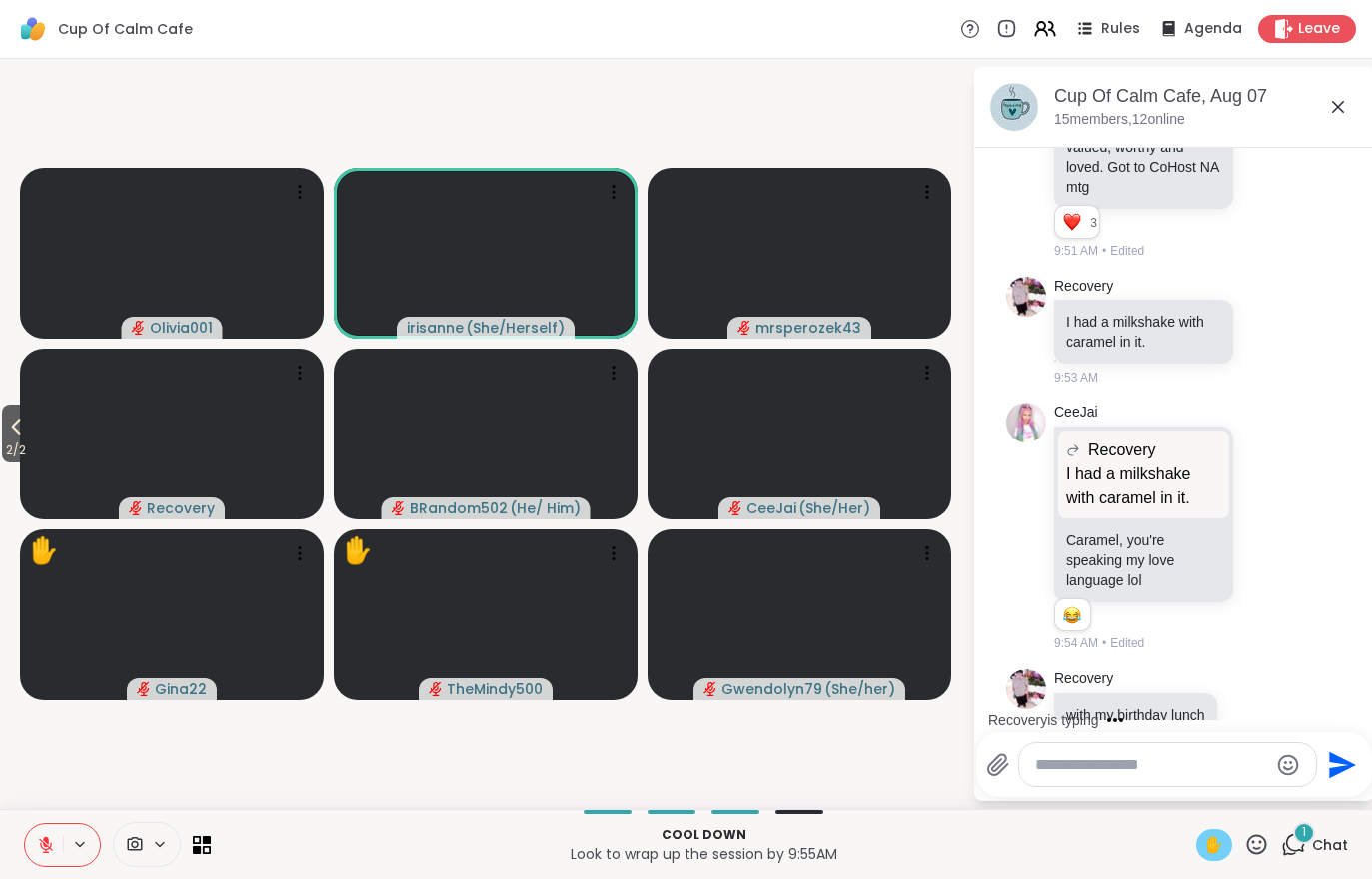 scroll, scrollTop: 2957, scrollLeft: 0, axis: vertical 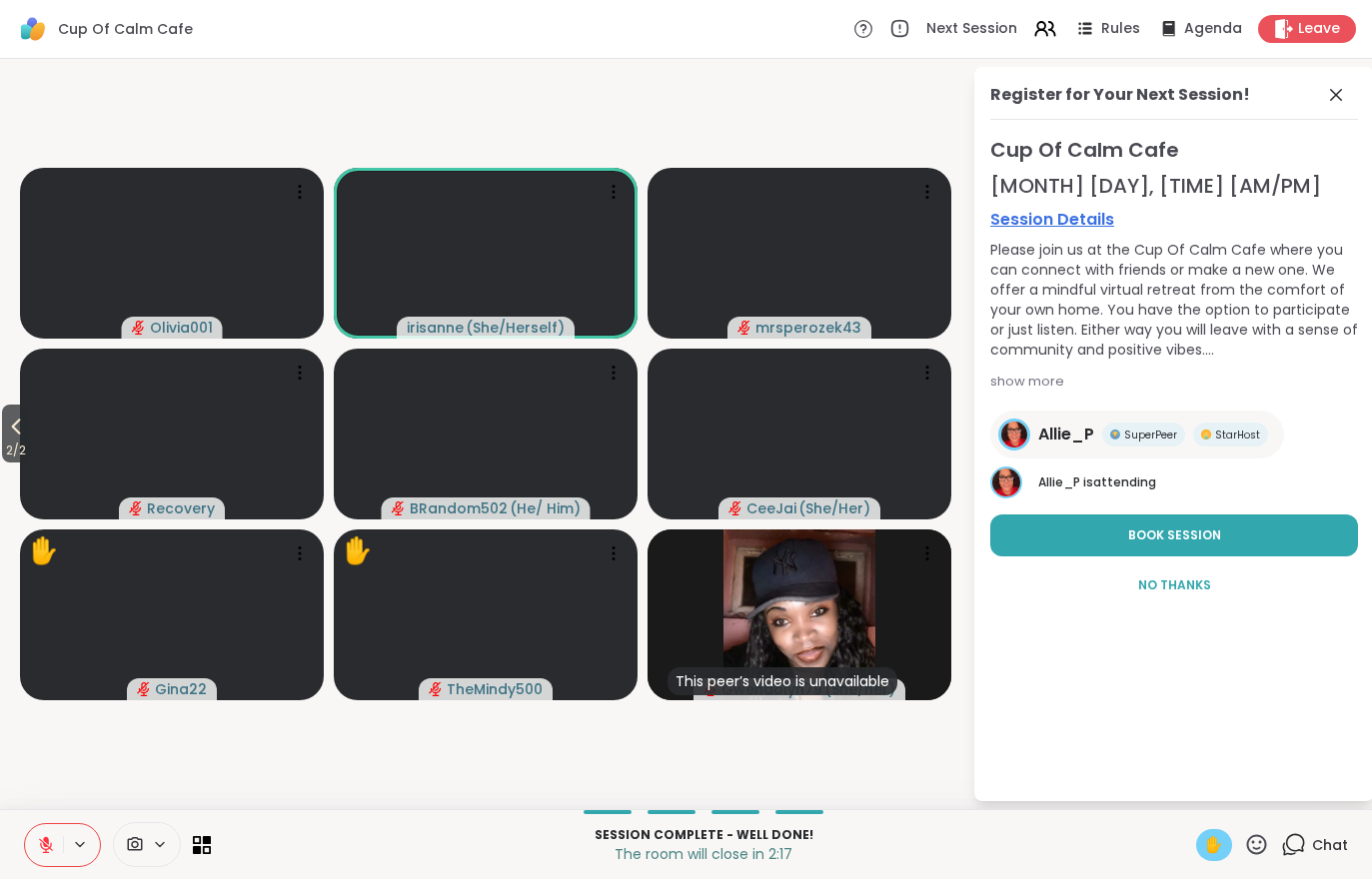 click on "✋" at bounding box center (1214, 845) 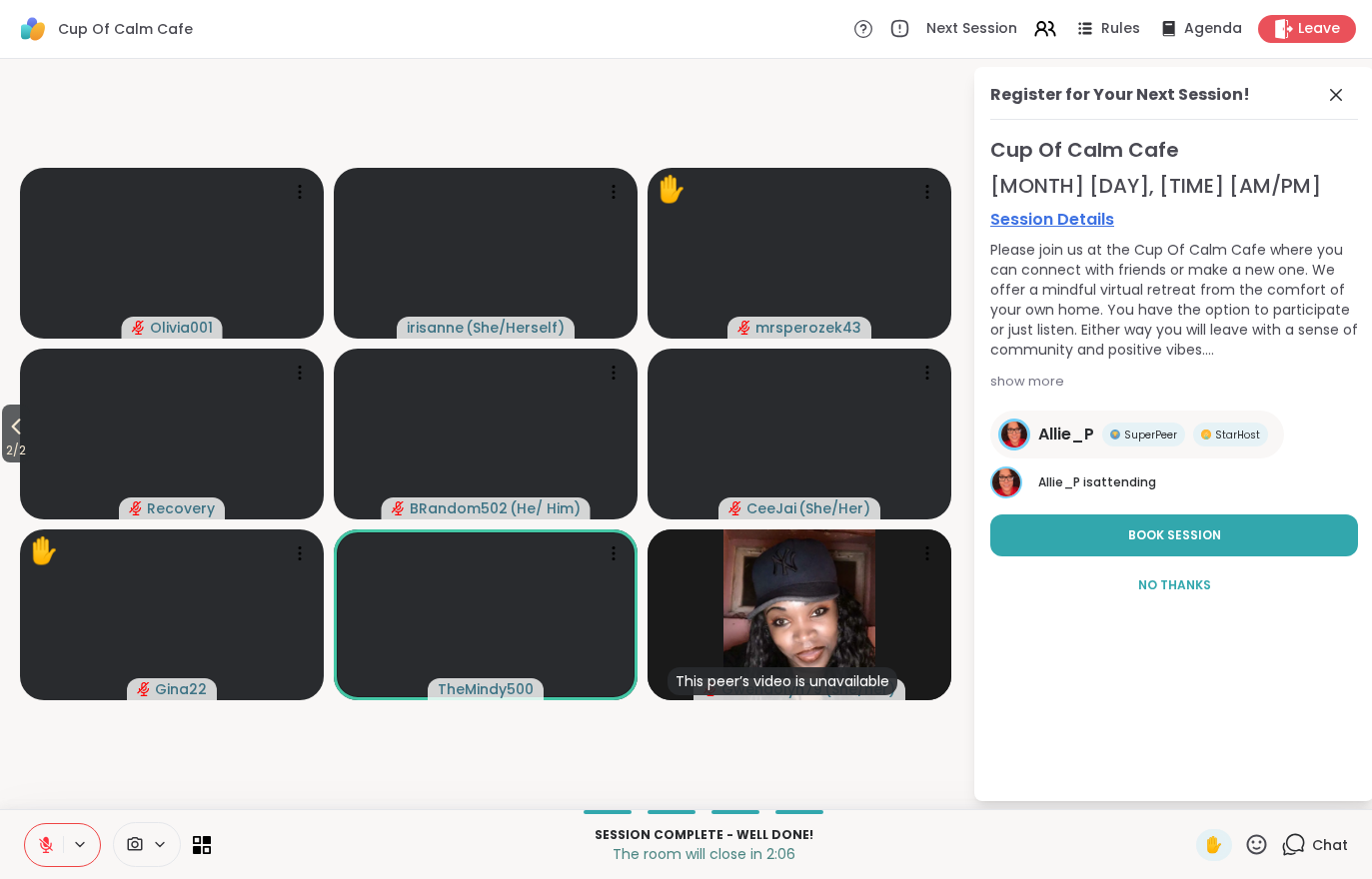 click on "✋" at bounding box center (1214, 845) 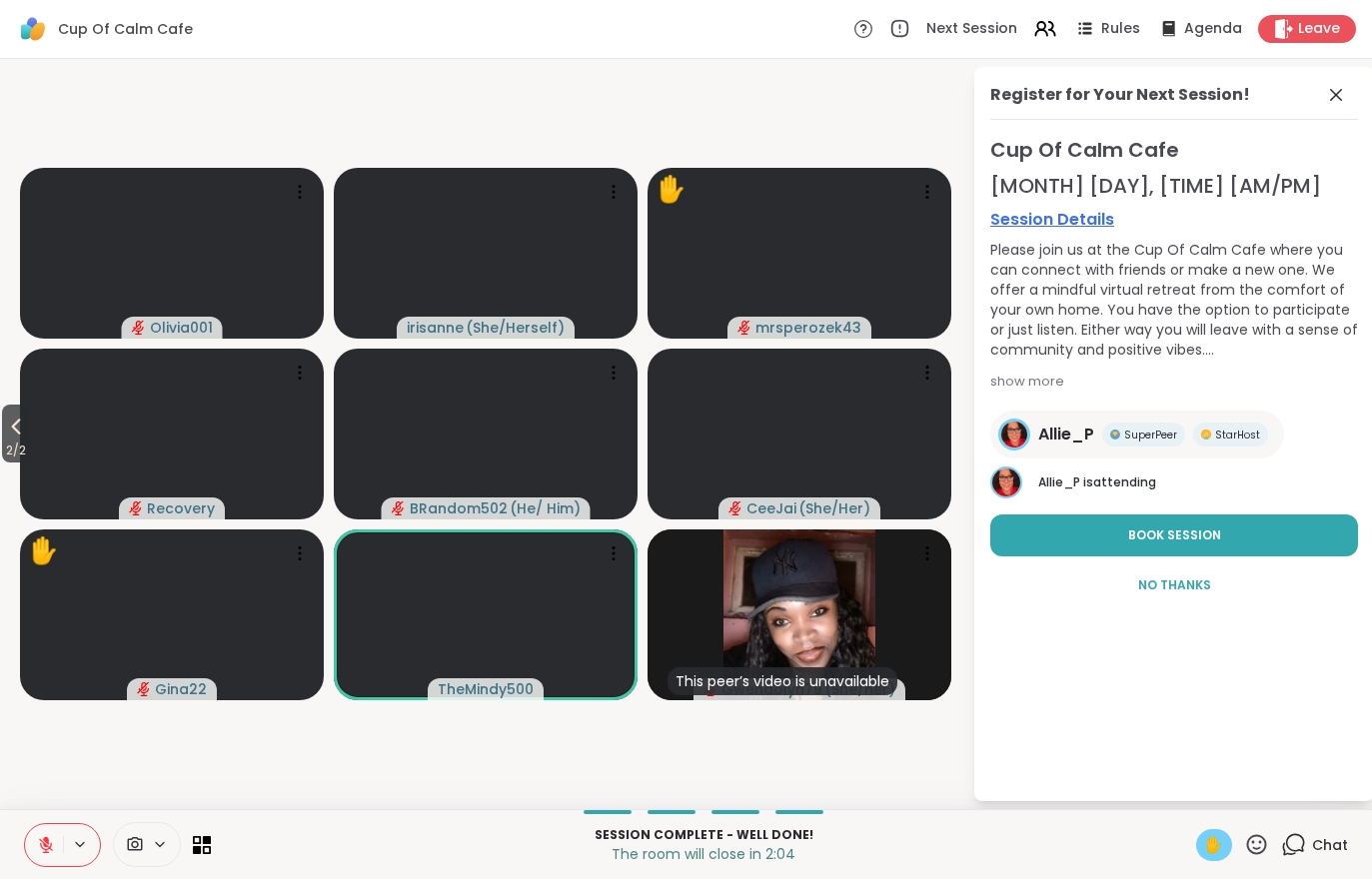 click on "2  /  2" at bounding box center (16, 450) 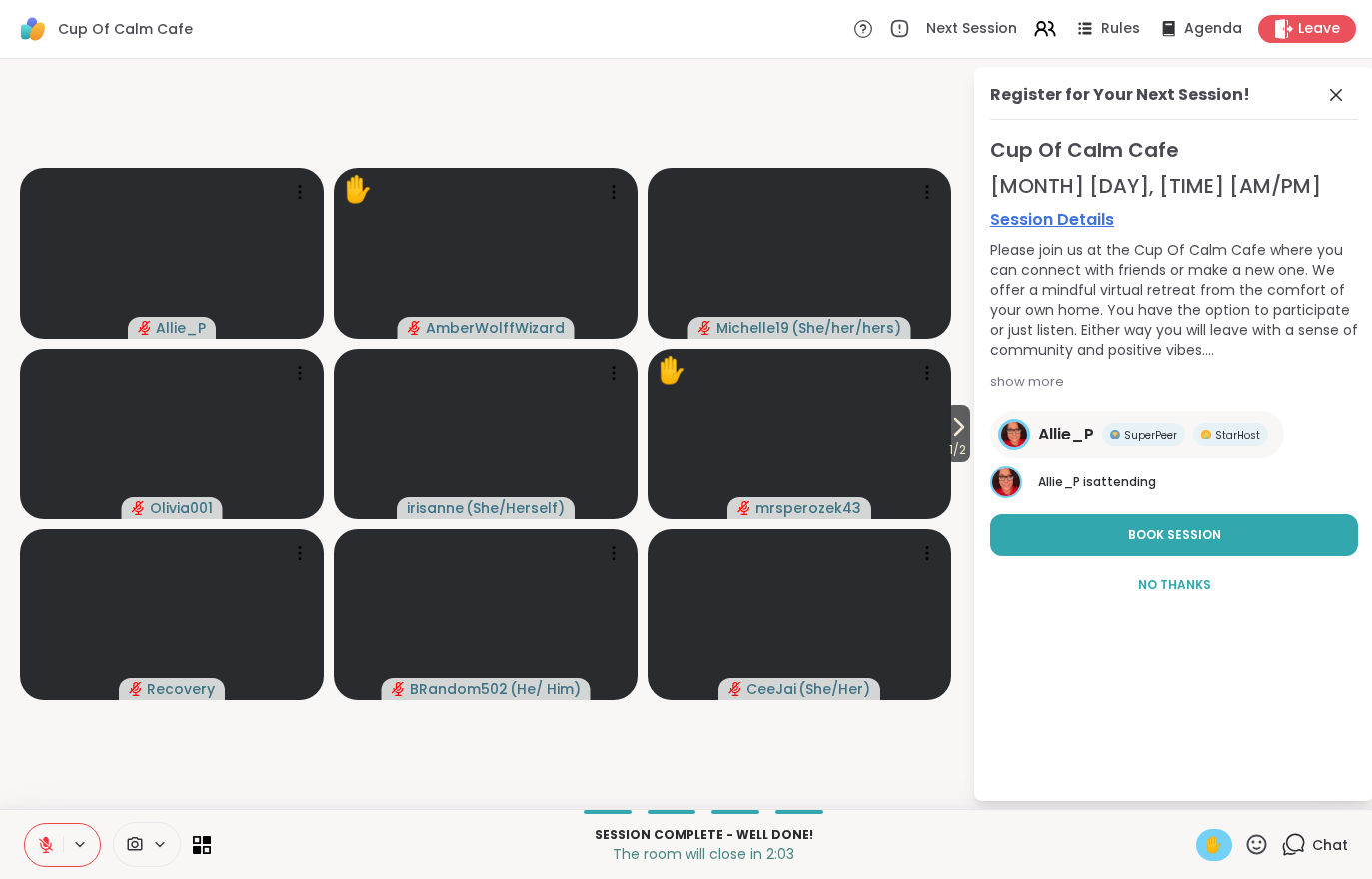 click on "Session Complete - well done! The room will close in 2:03 ✋ Chat" at bounding box center [686, 844] 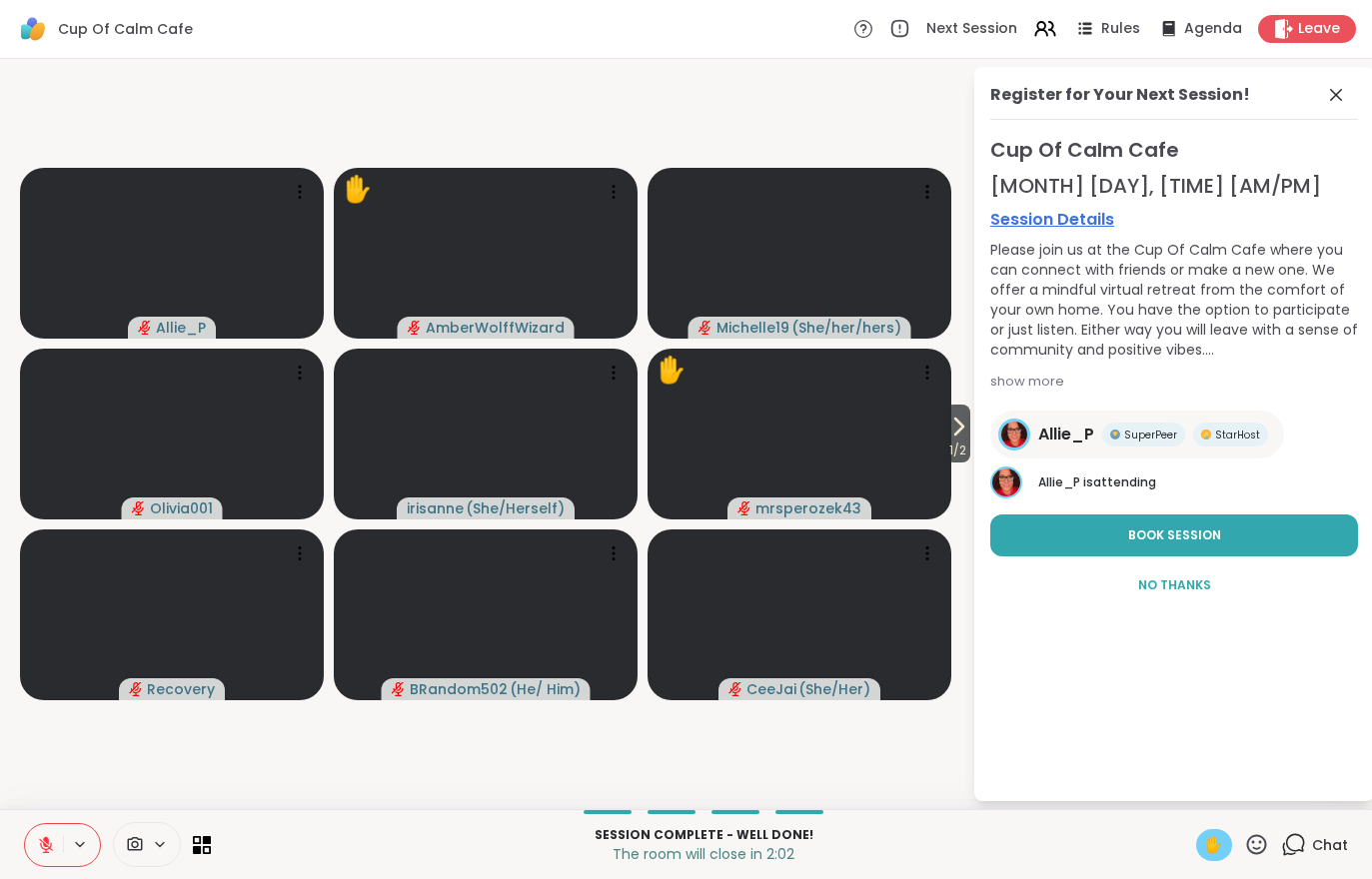 click on "✋" at bounding box center [1214, 845] 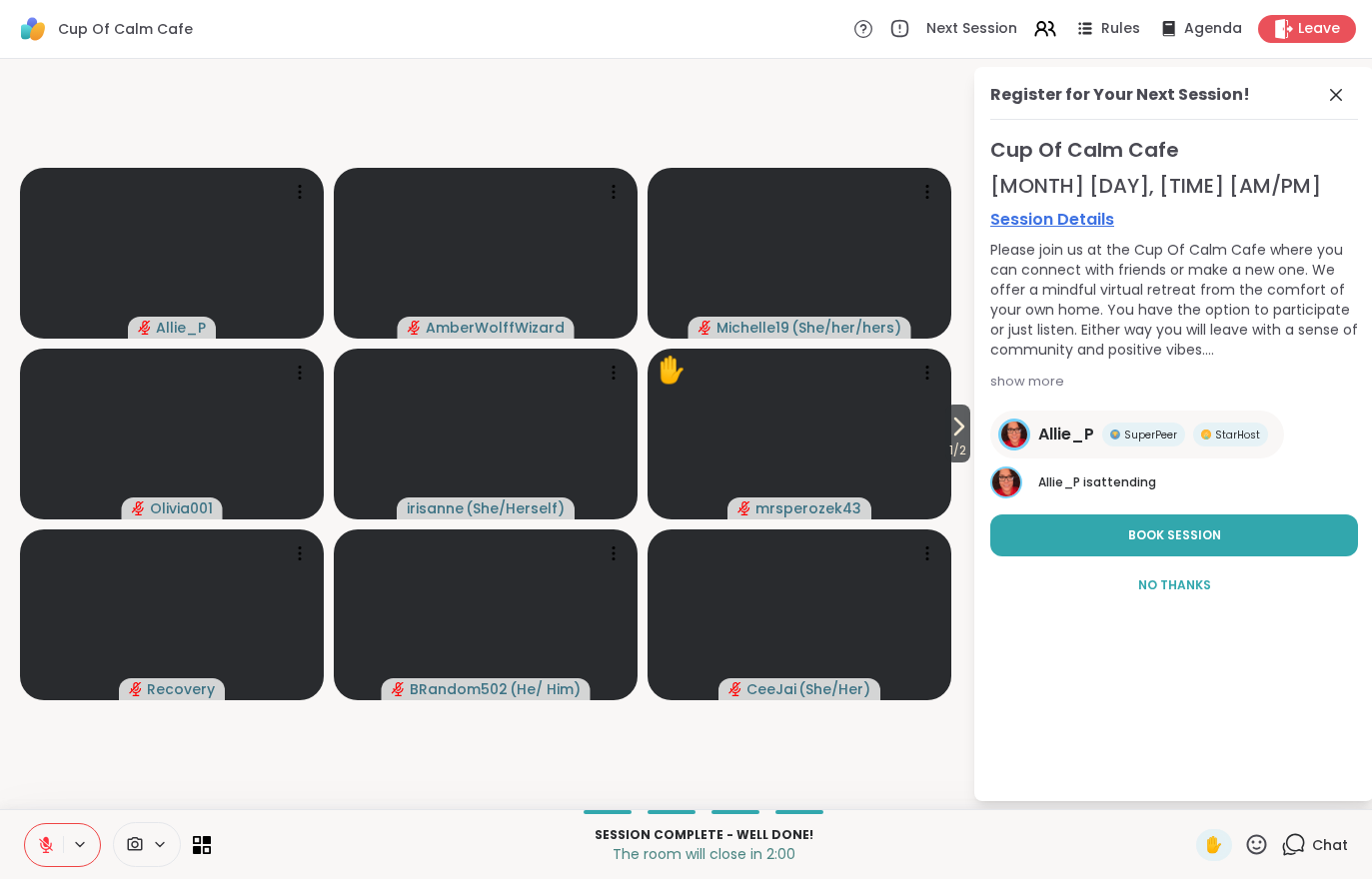 click on "1  /  2" at bounding box center (957, 450) 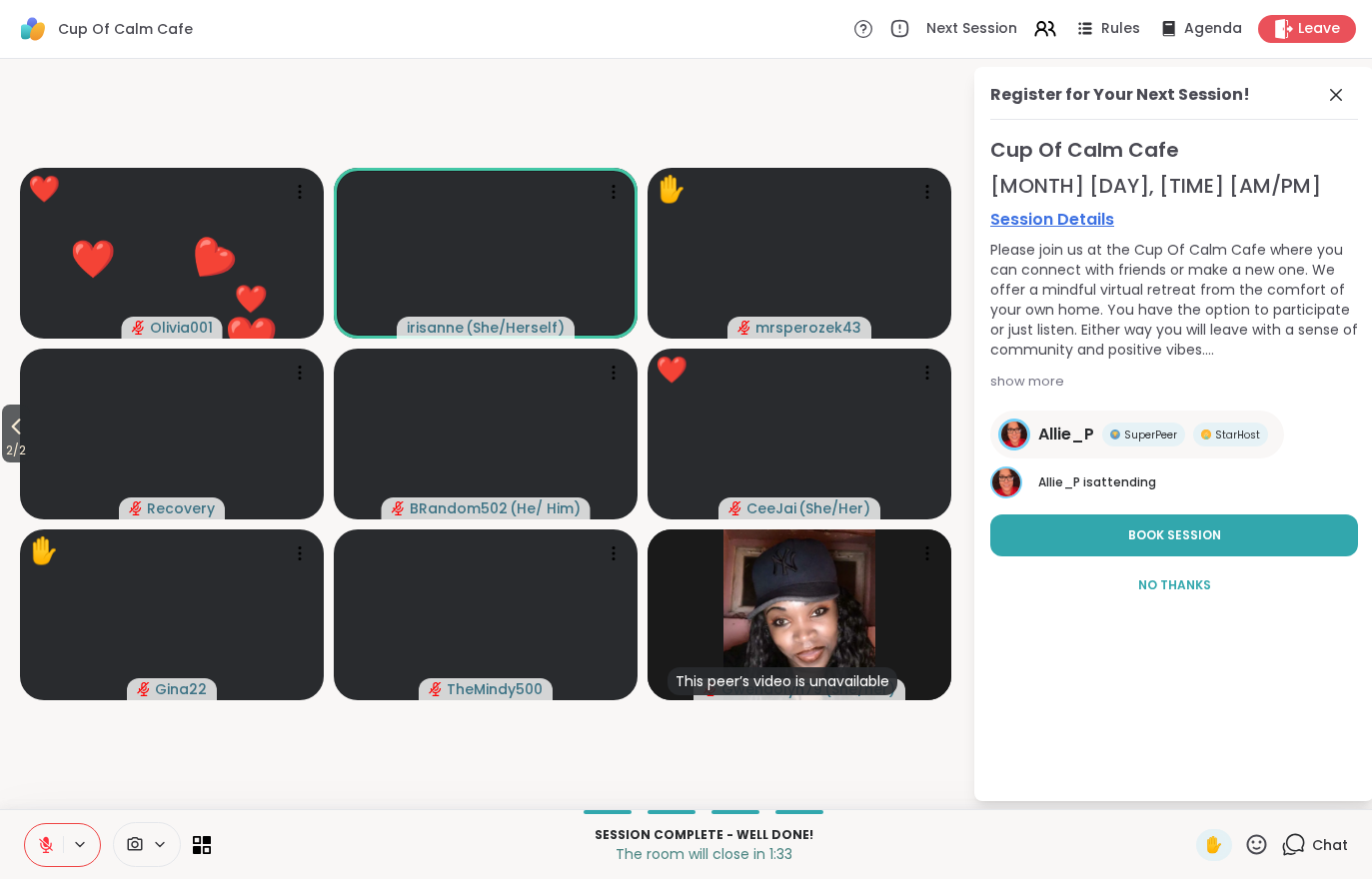 click 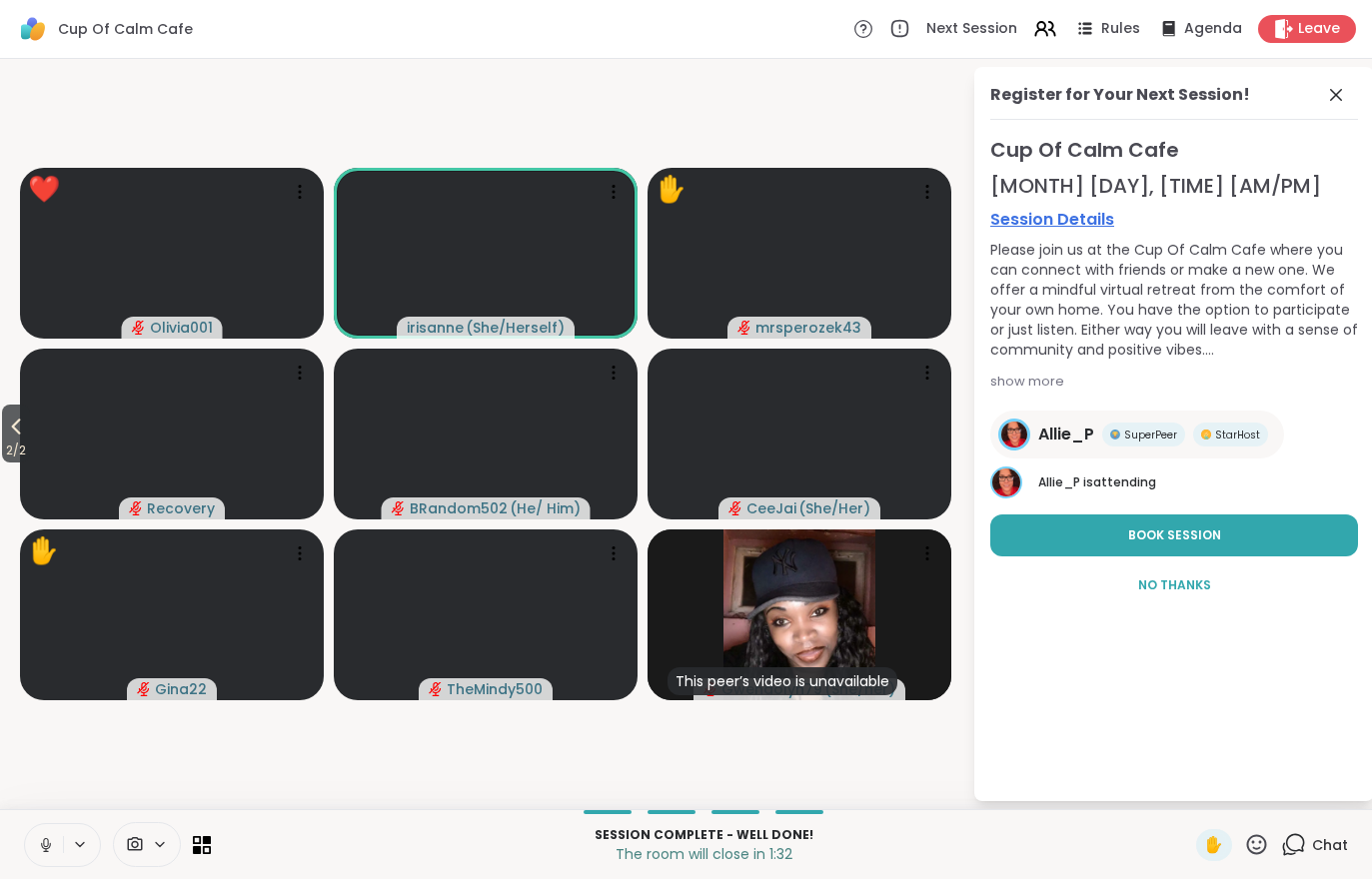 click at bounding box center [44, 845] 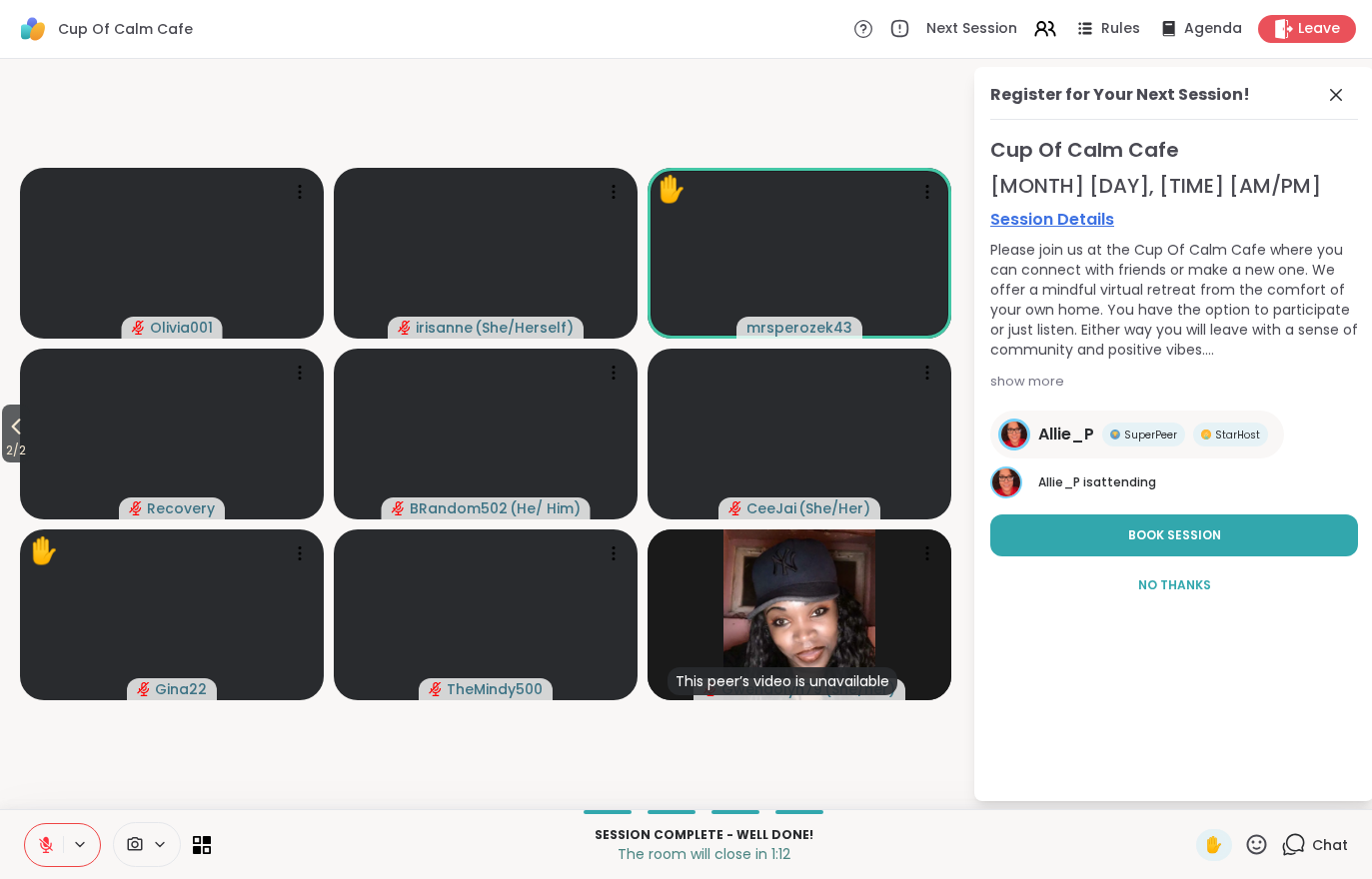 click on "Chat" at bounding box center [1330, 845] 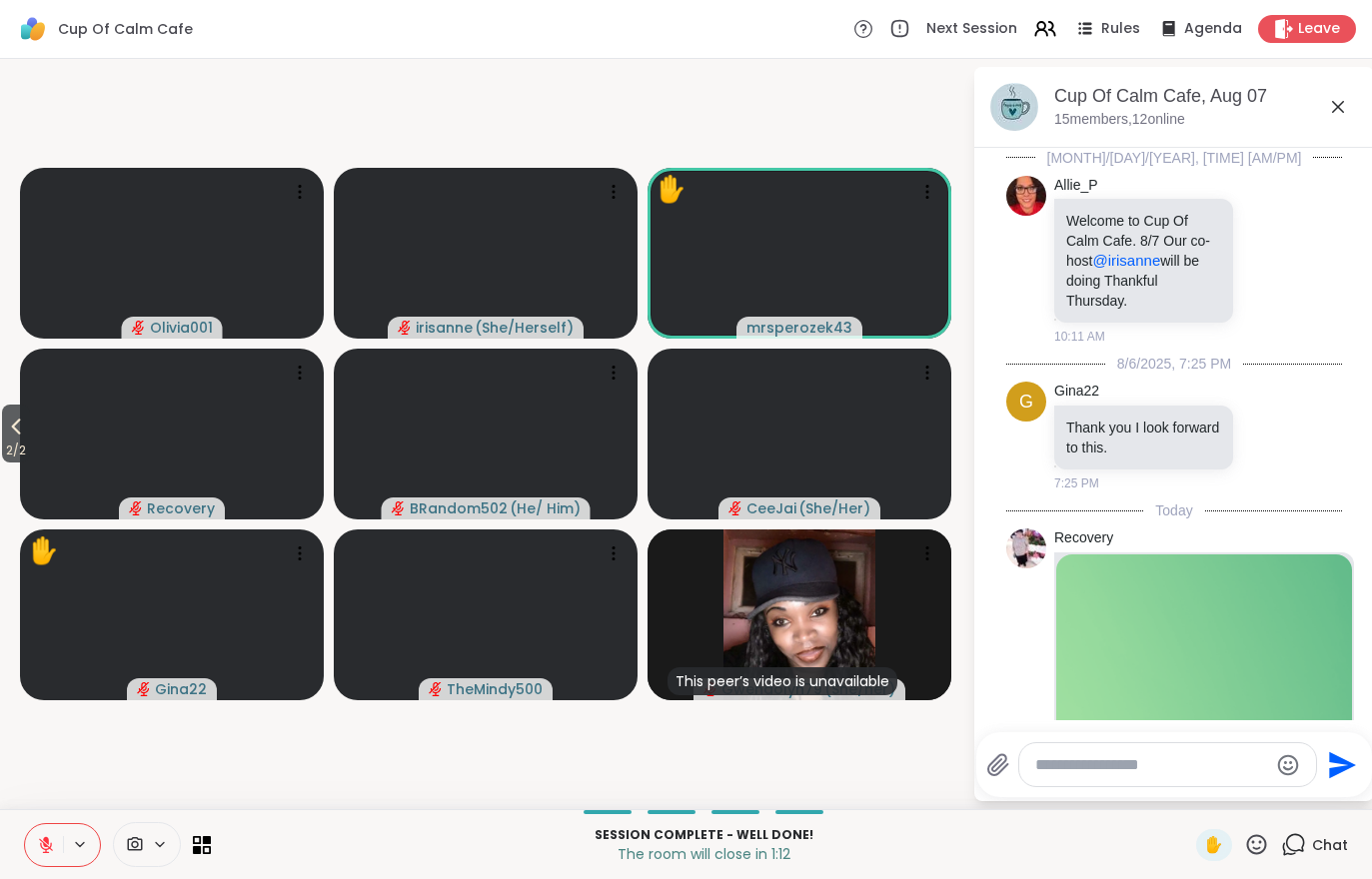 scroll, scrollTop: 2965, scrollLeft: 0, axis: vertical 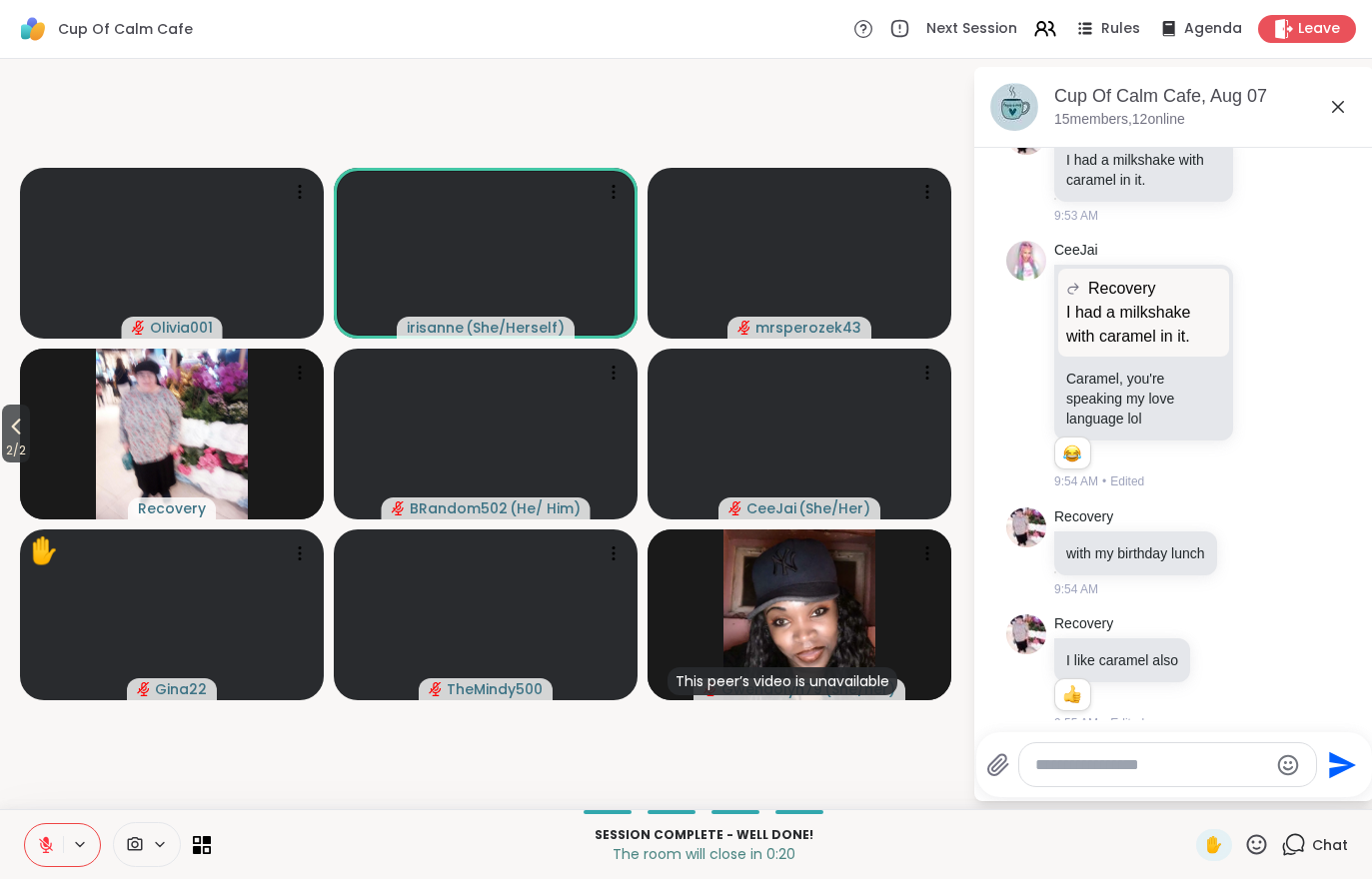 click at bounding box center [44, 845] 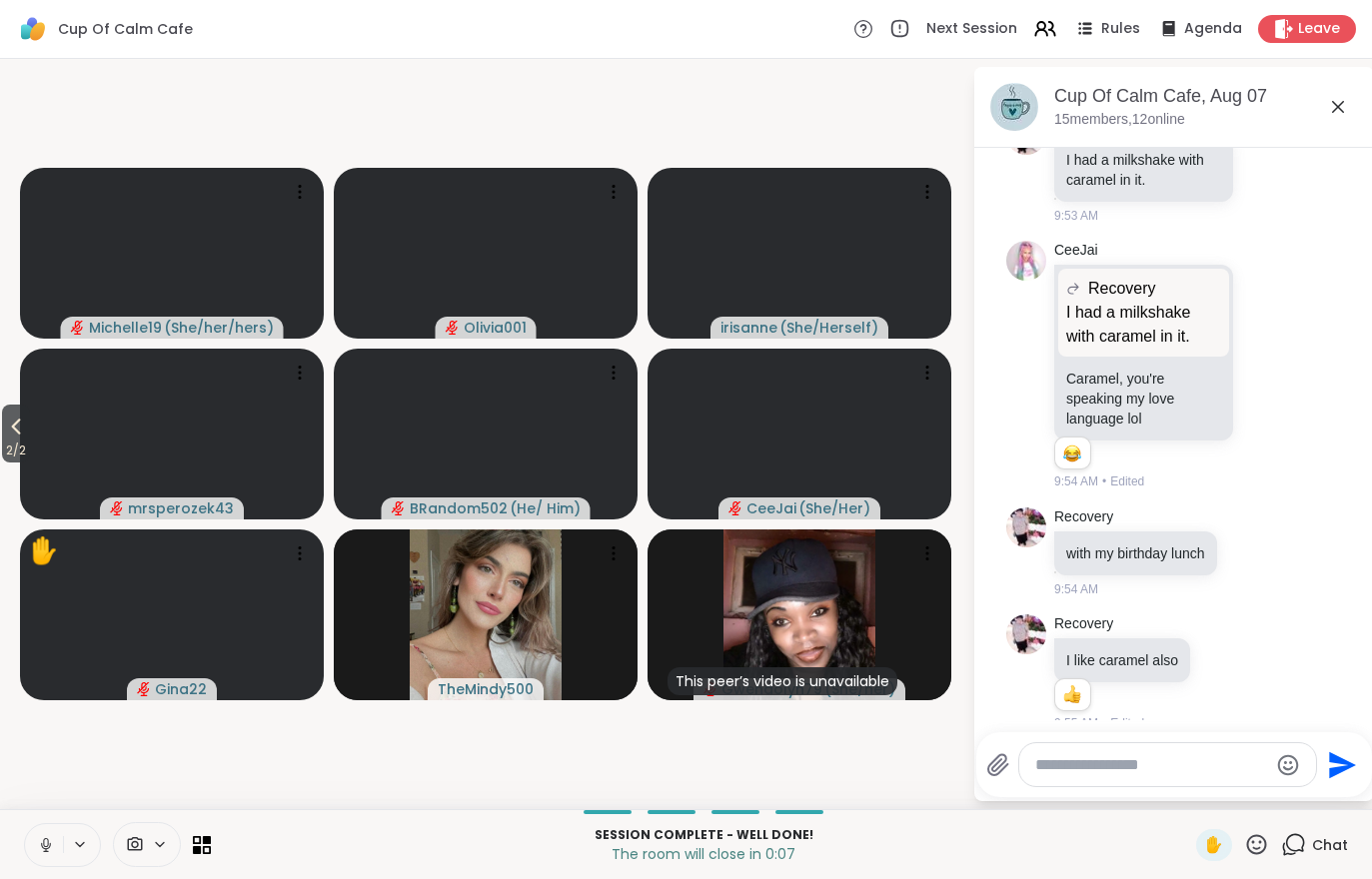 click on "Leave" at bounding box center [1319, 29] 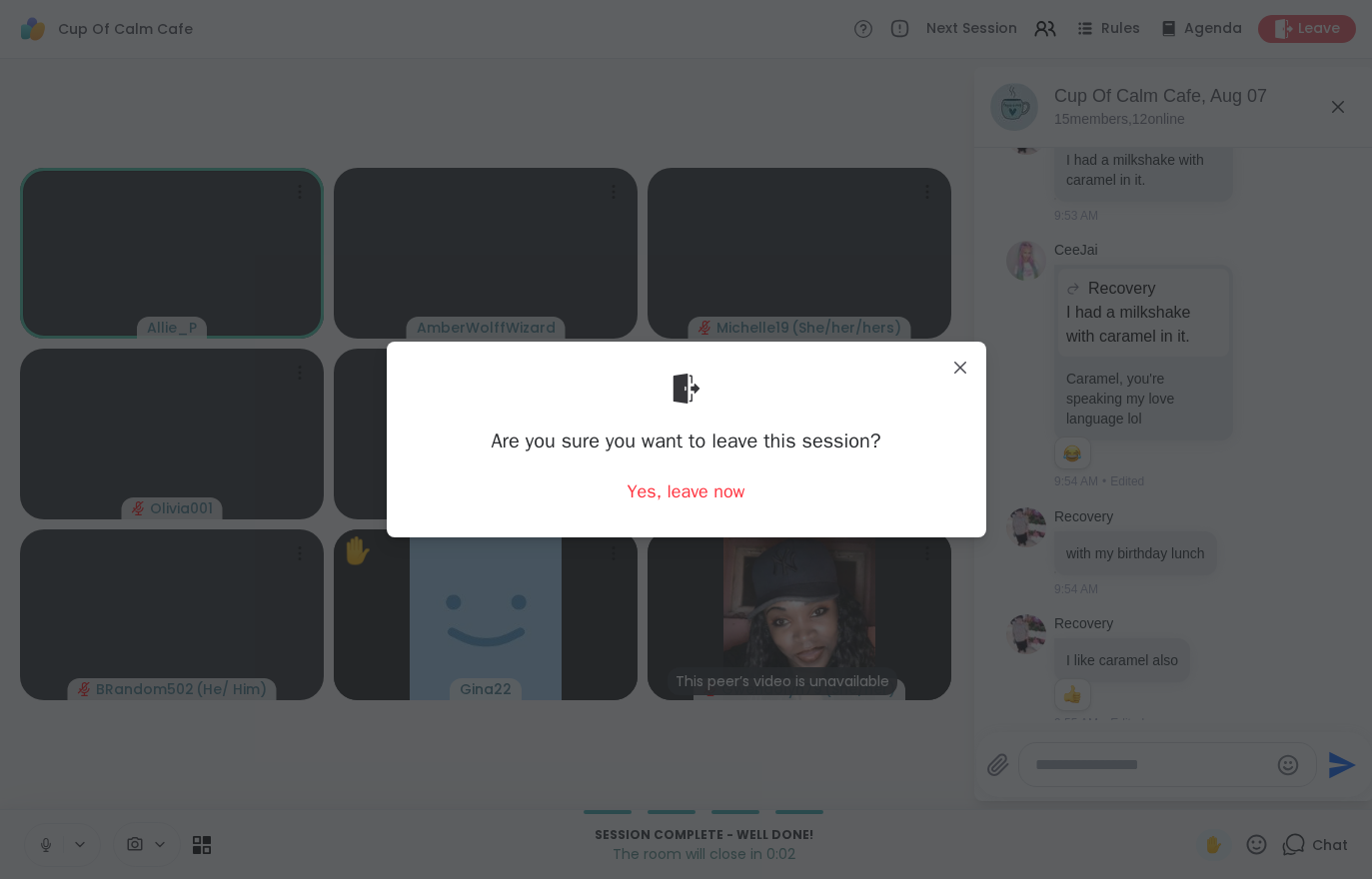click on "Yes, leave now" at bounding box center [686, 491] 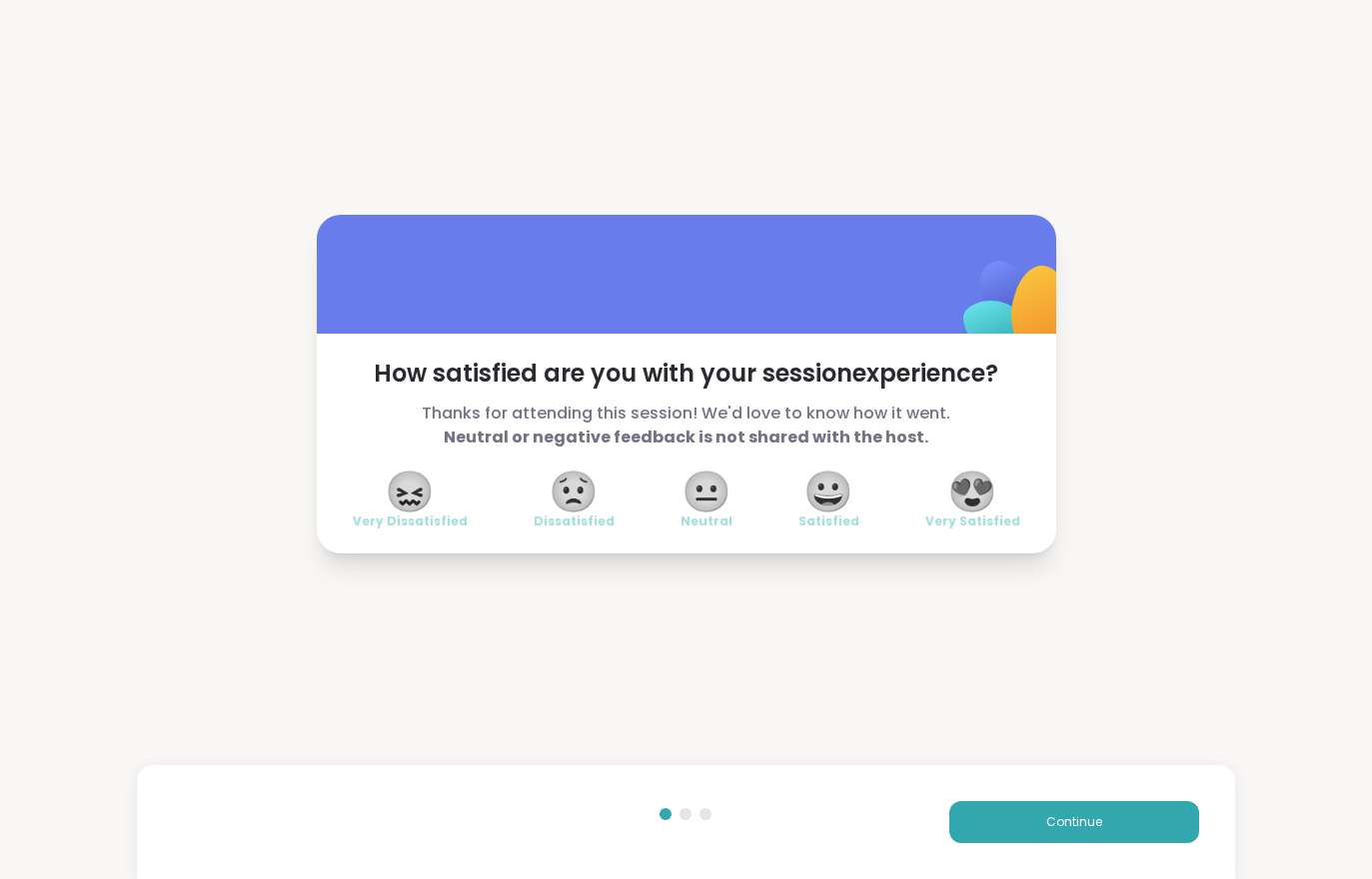 click on "Continue" at bounding box center (1074, 822) 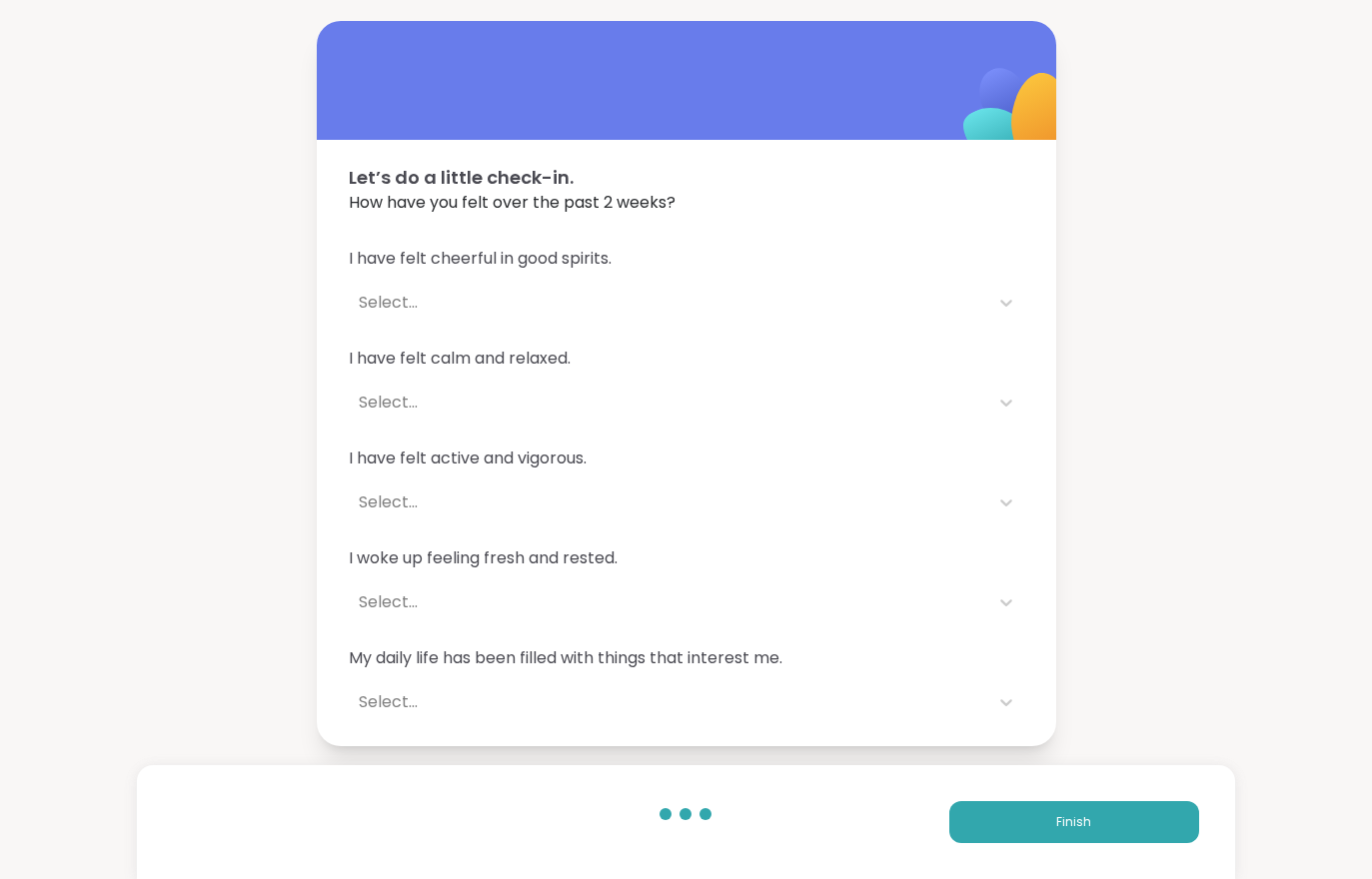 click on "Finish" at bounding box center [1074, 822] 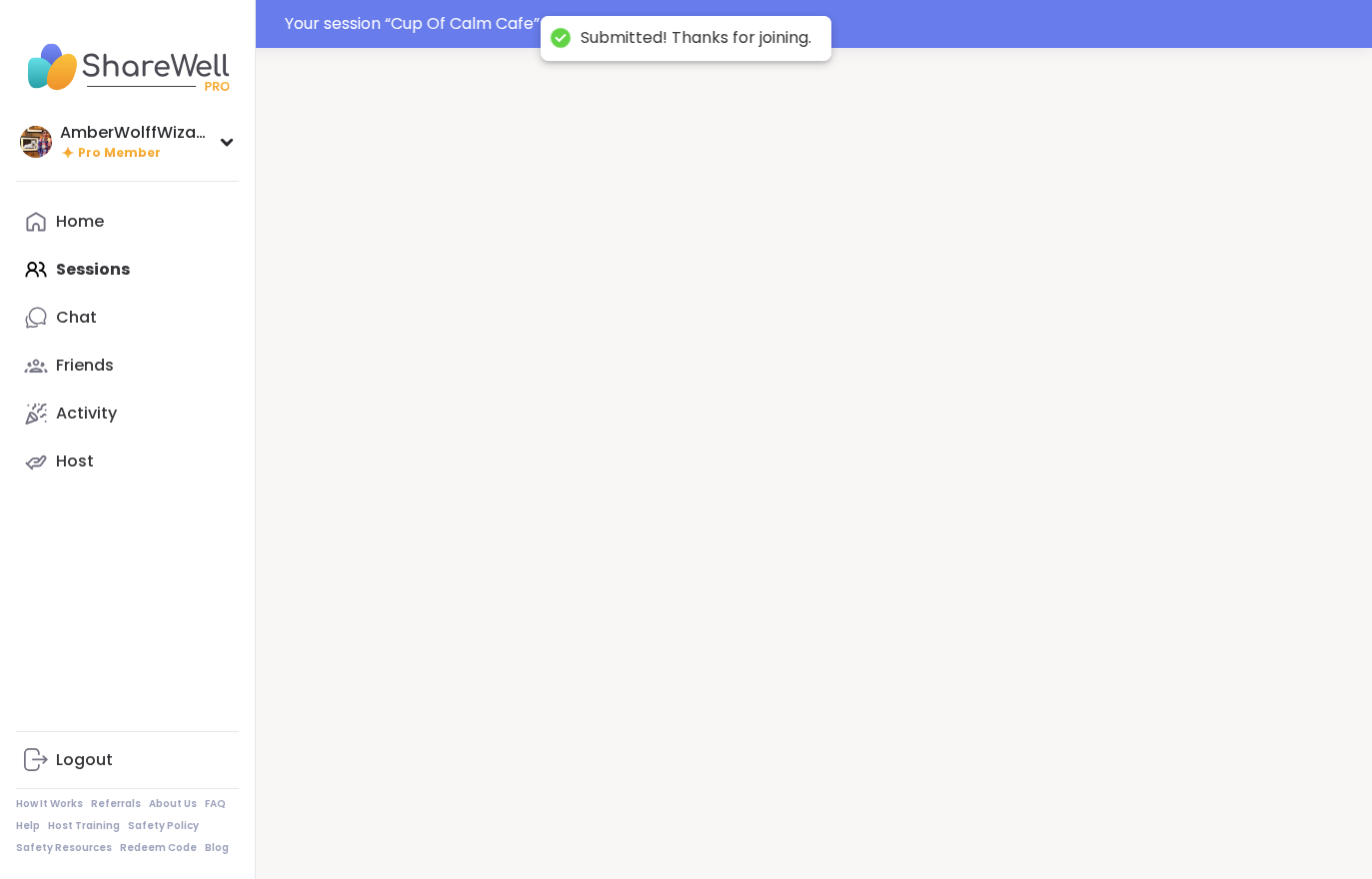 click at bounding box center (813, 487) 